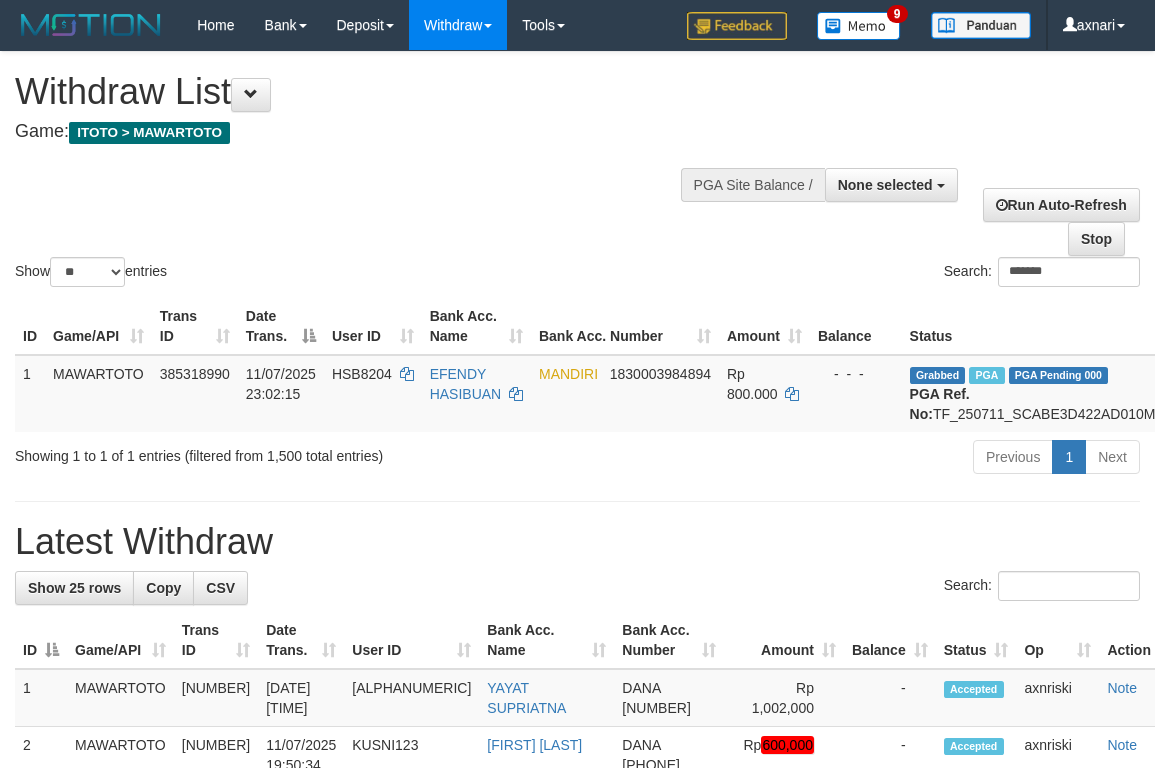 select 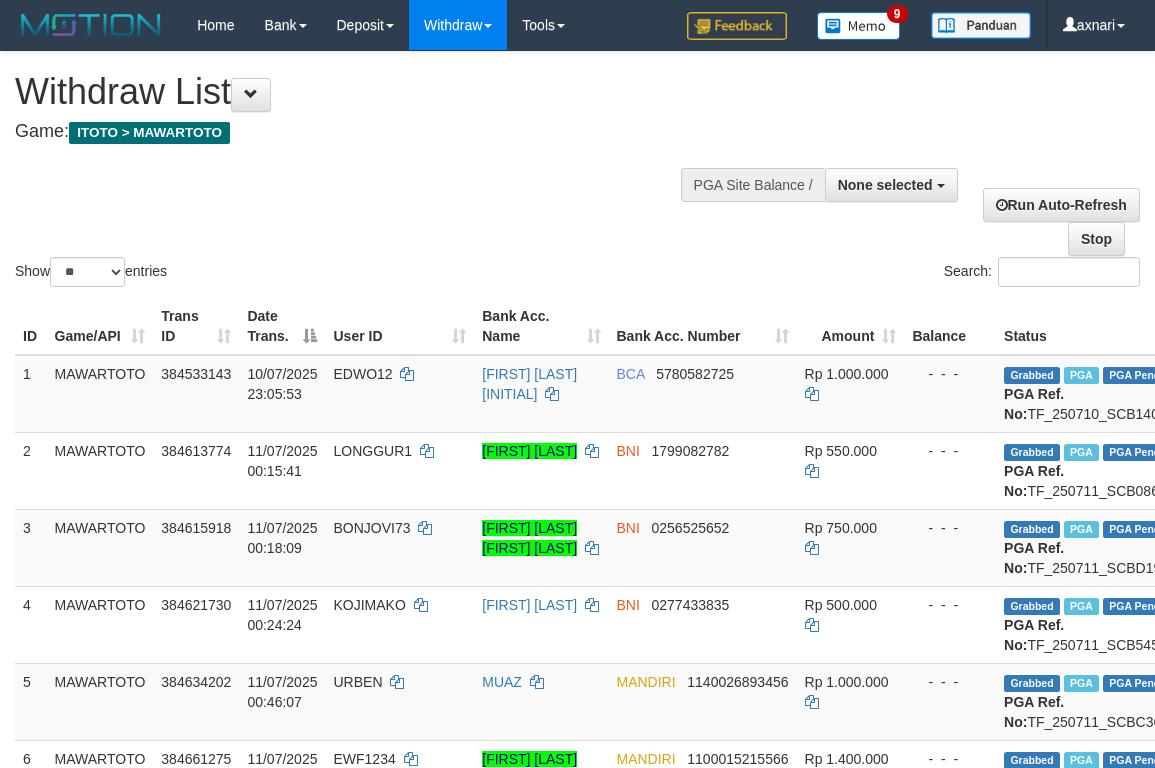 select 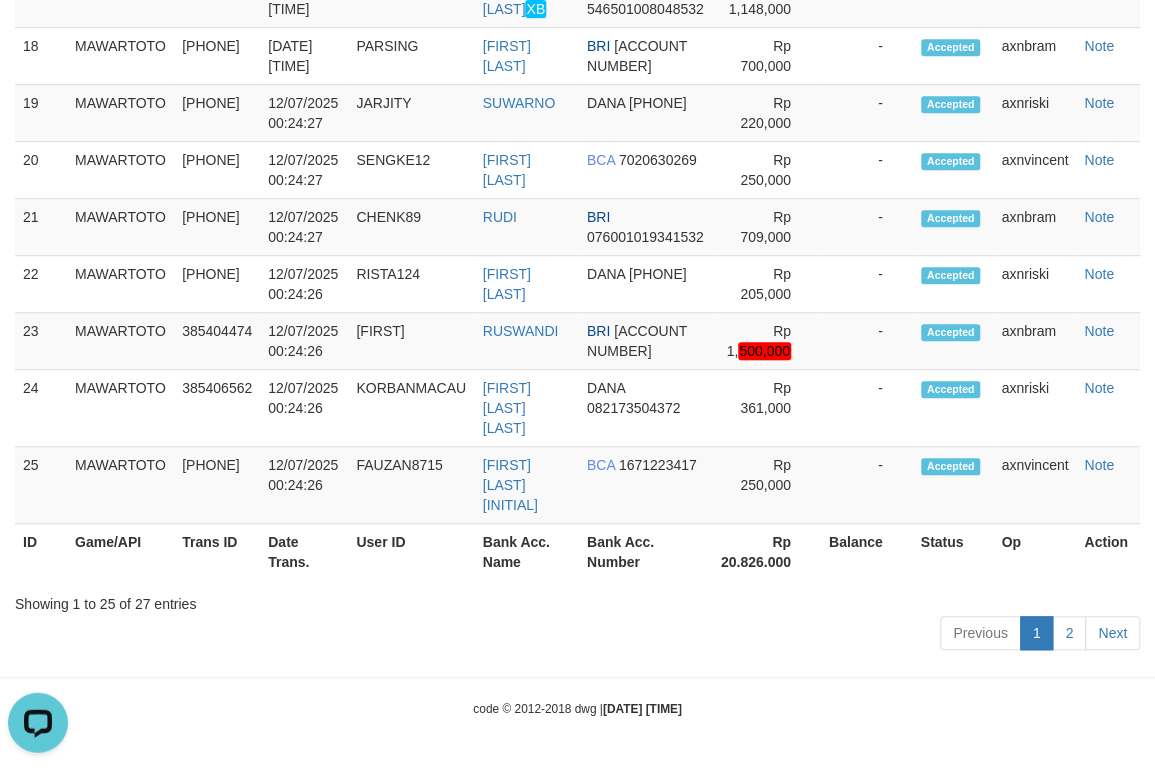 scroll, scrollTop: 3945, scrollLeft: 0, axis: vertical 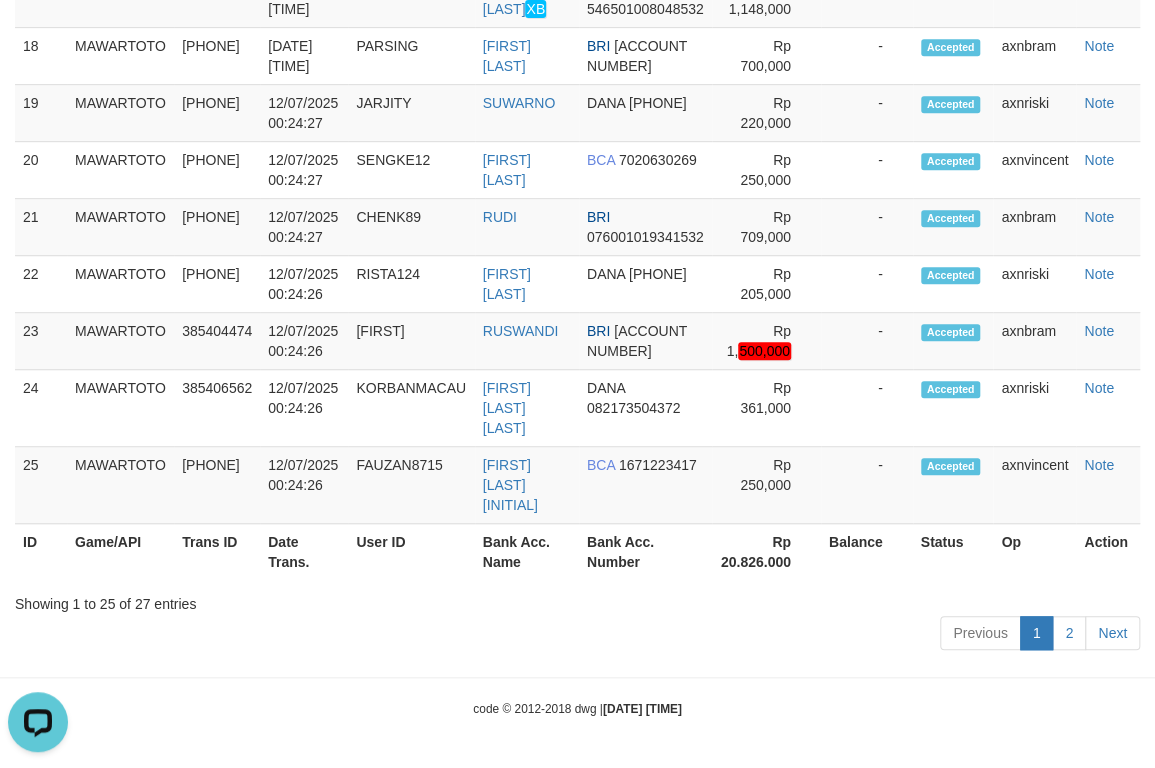 click on "Previous 1 2 Next" at bounding box center (577, 635) 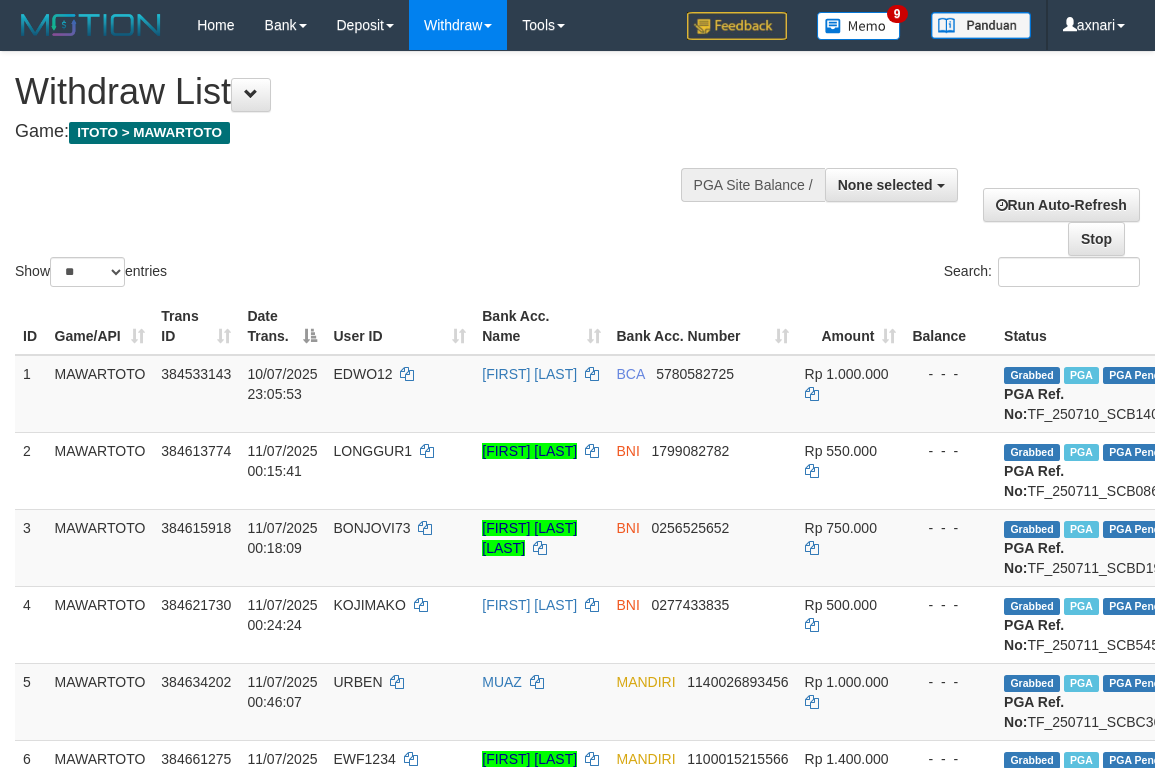 select 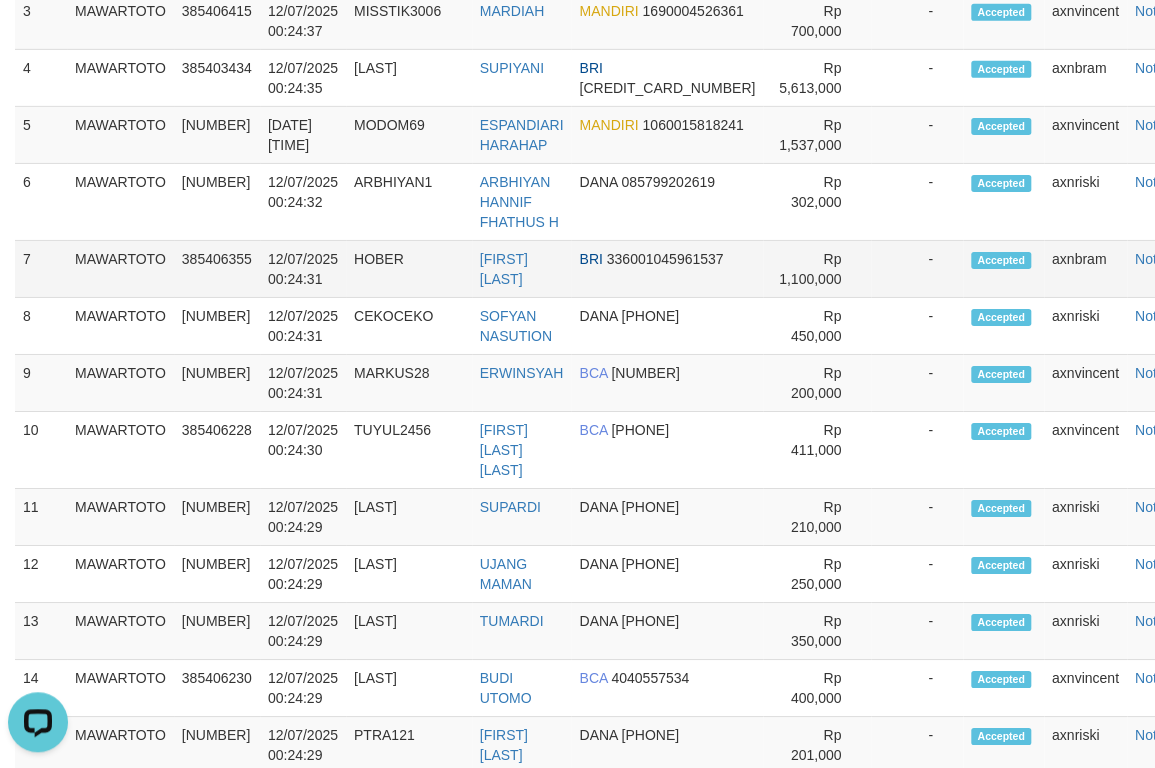 scroll, scrollTop: 2658, scrollLeft: 0, axis: vertical 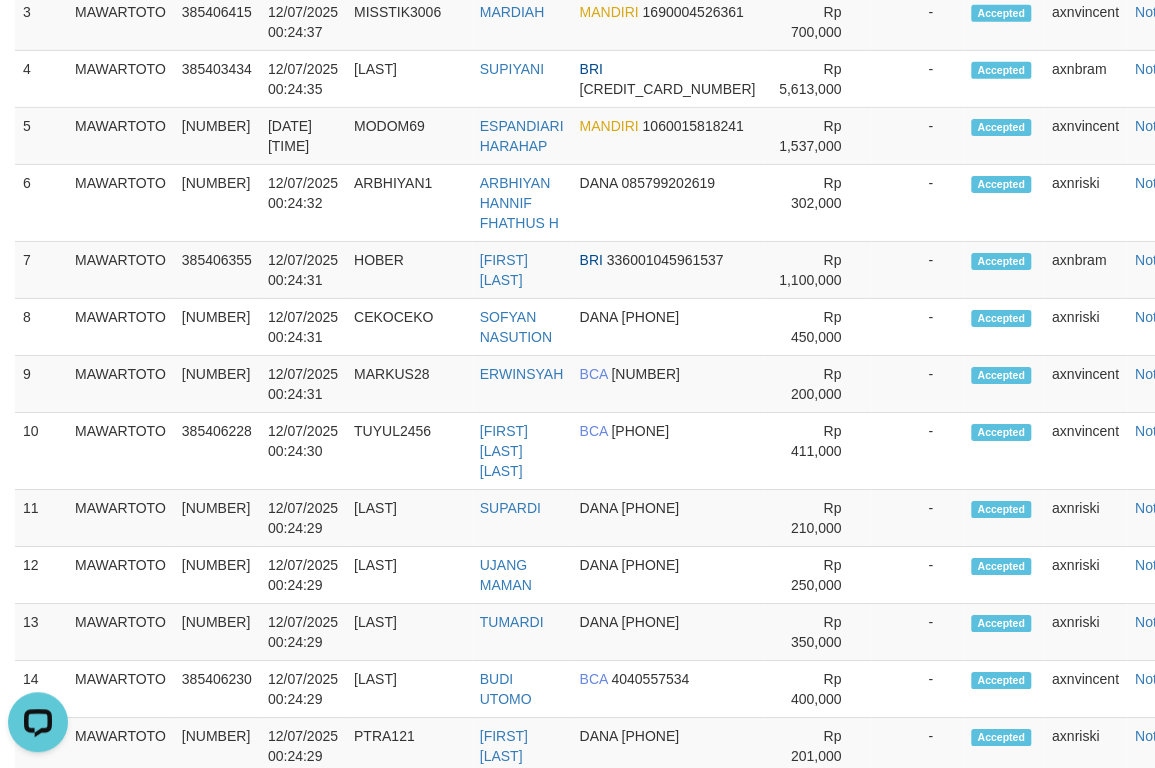 click on "**********" at bounding box center (577, -544) 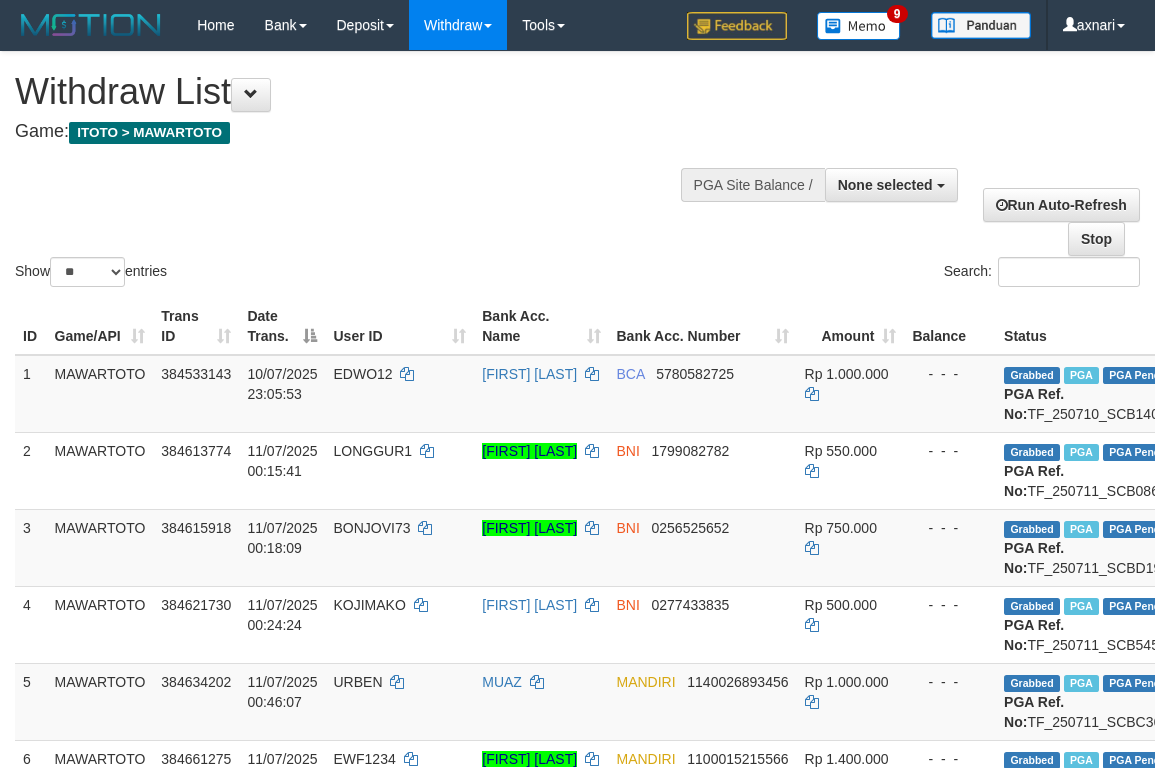 select 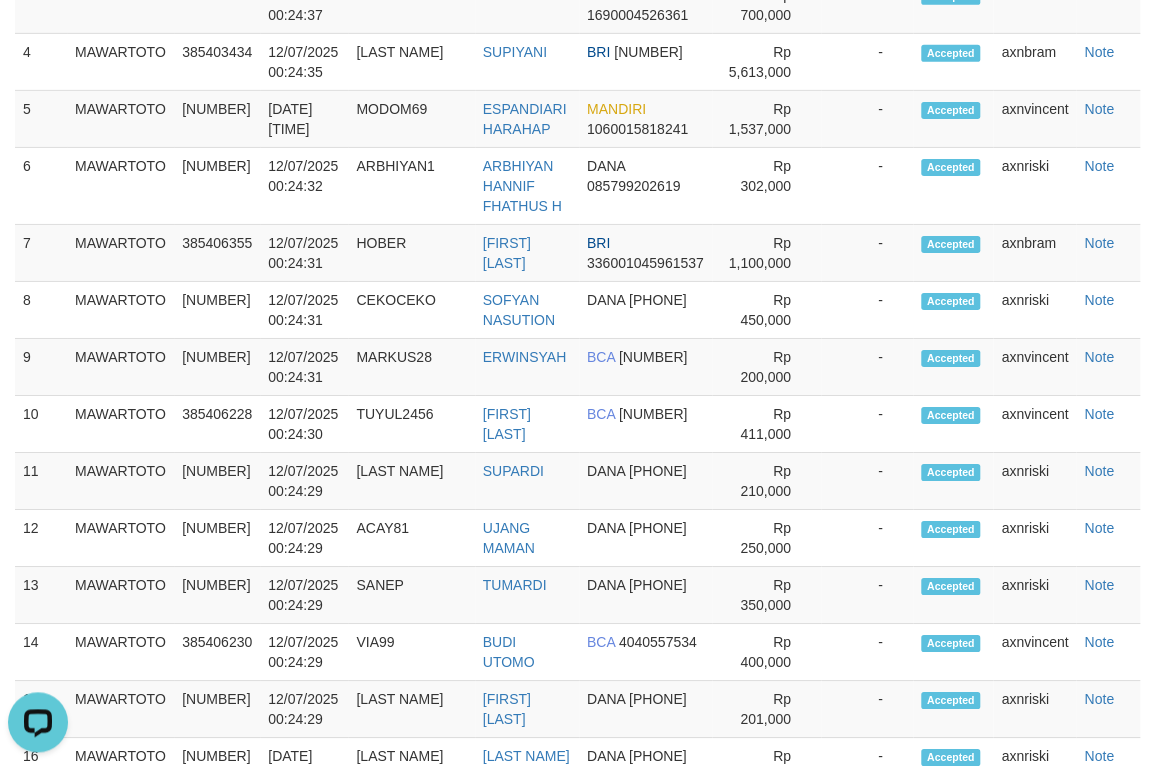 scroll, scrollTop: 2429, scrollLeft: 0, axis: vertical 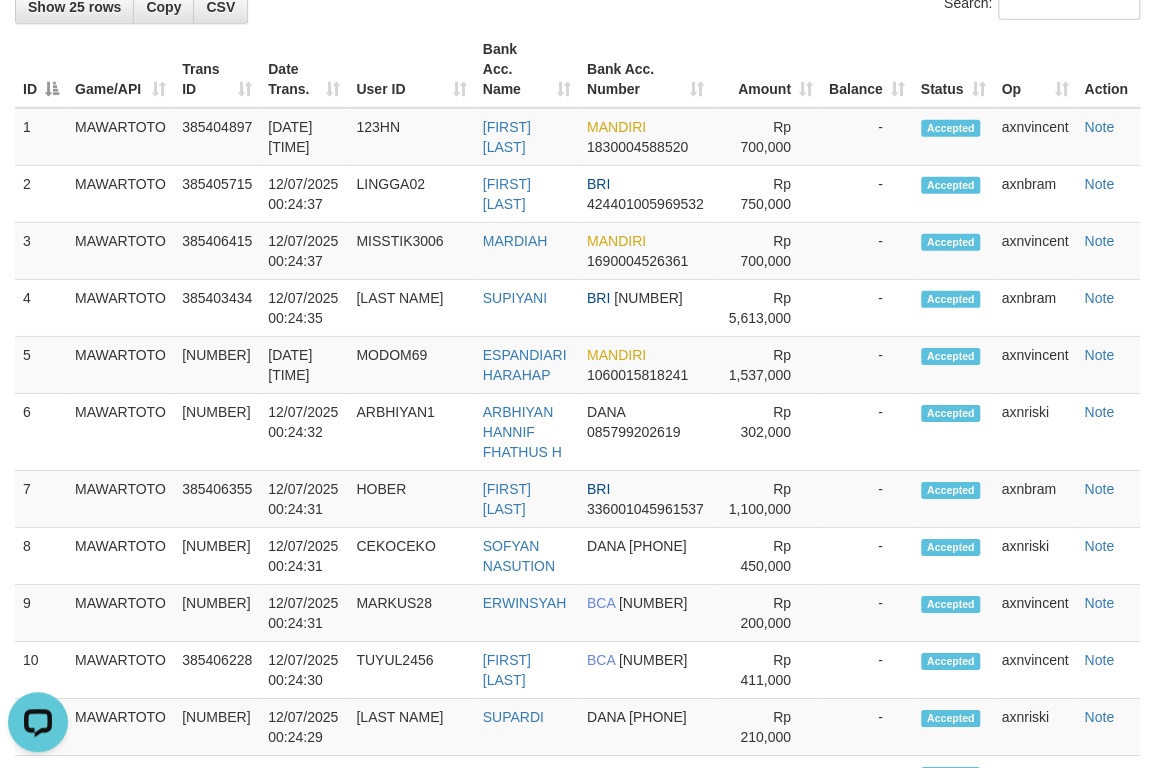 click on "Previous 1 2 3 4 5 … 86 Next" at bounding box center [818, -122] 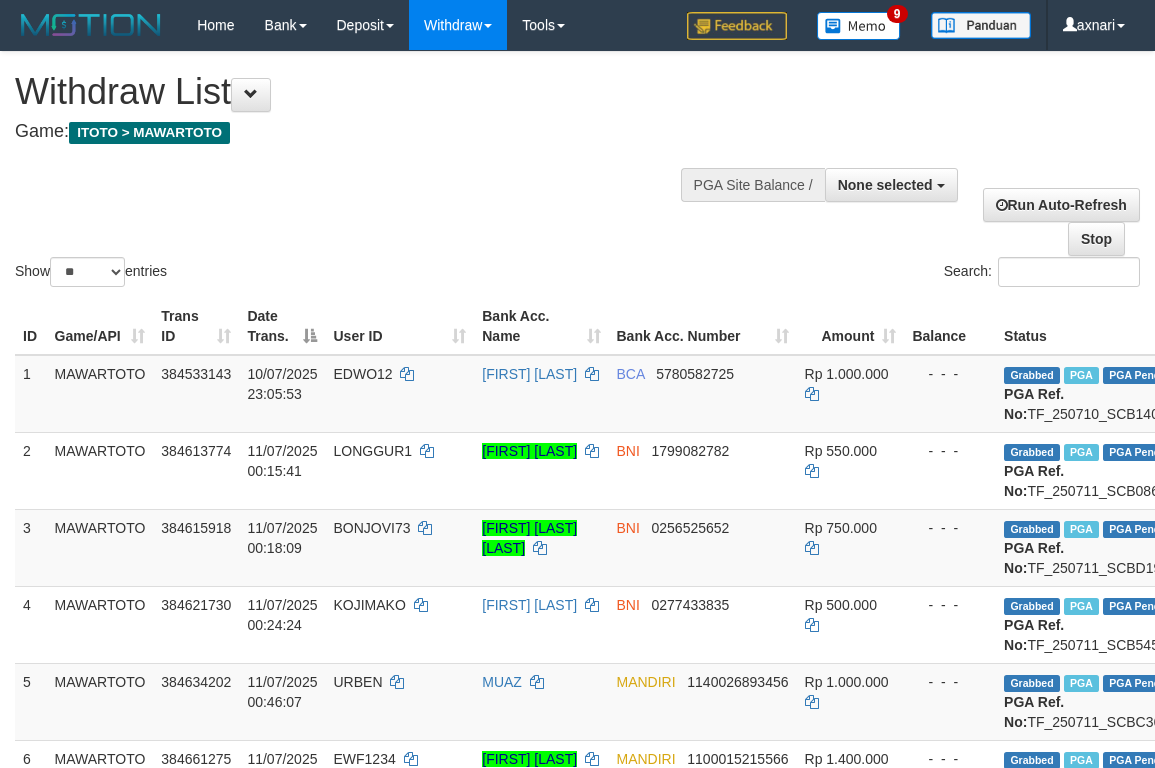 select 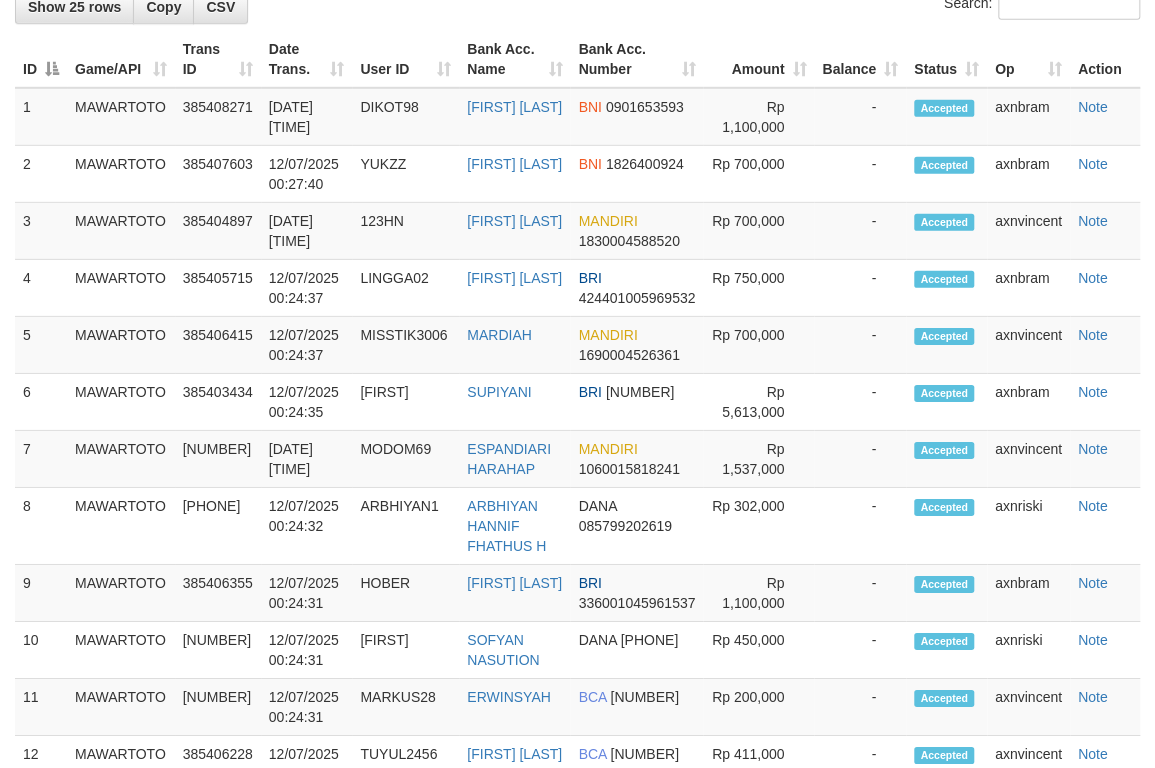 click on "**********" at bounding box center [577, -355] 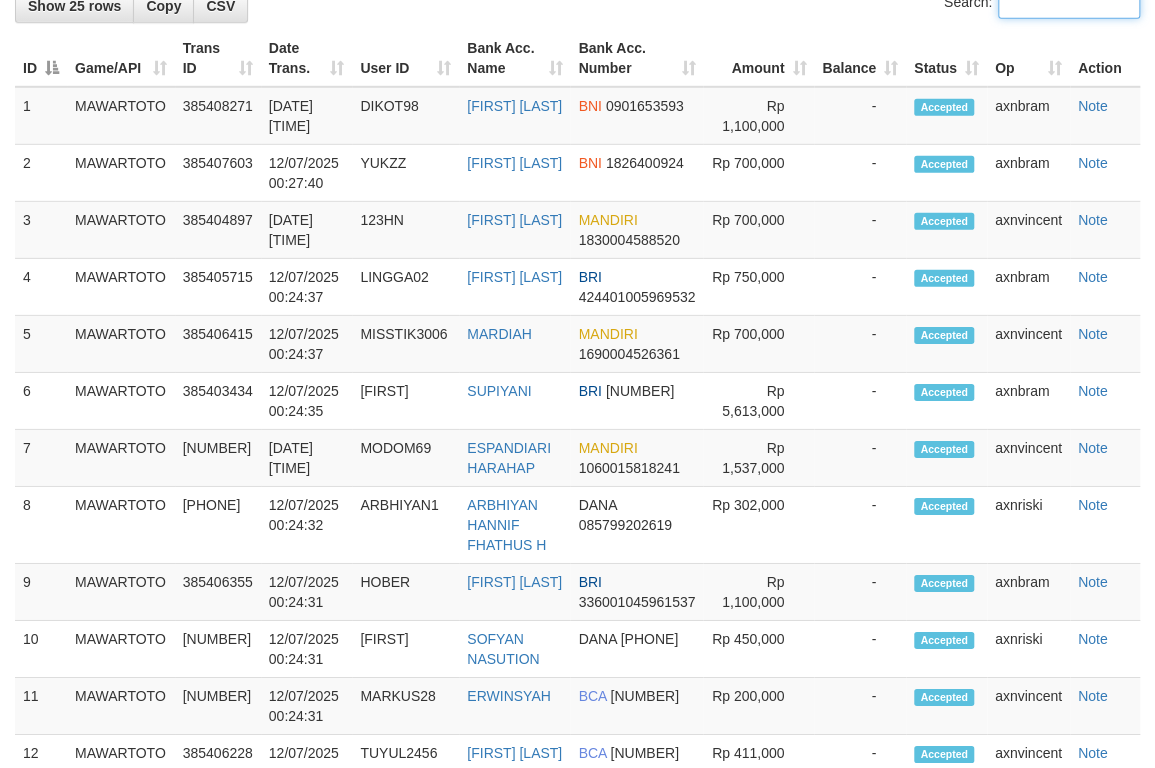 click on "Search:" at bounding box center (1069, 4) 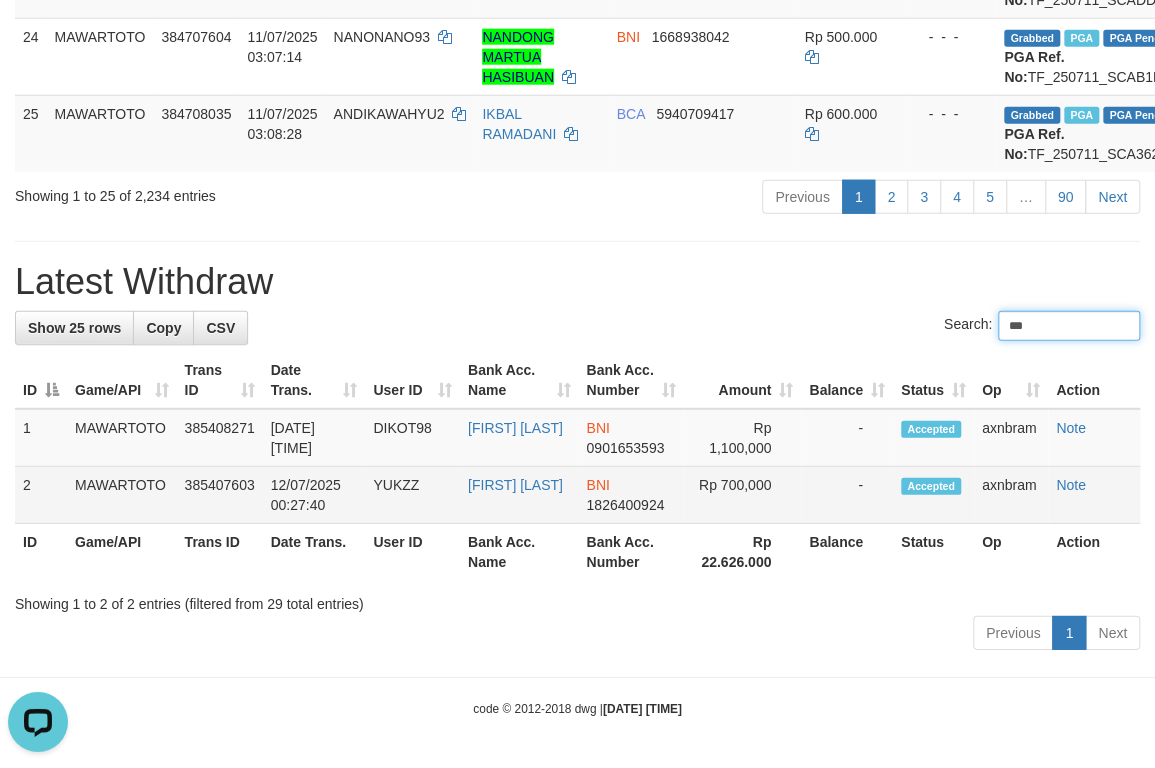 scroll, scrollTop: 2631, scrollLeft: 0, axis: vertical 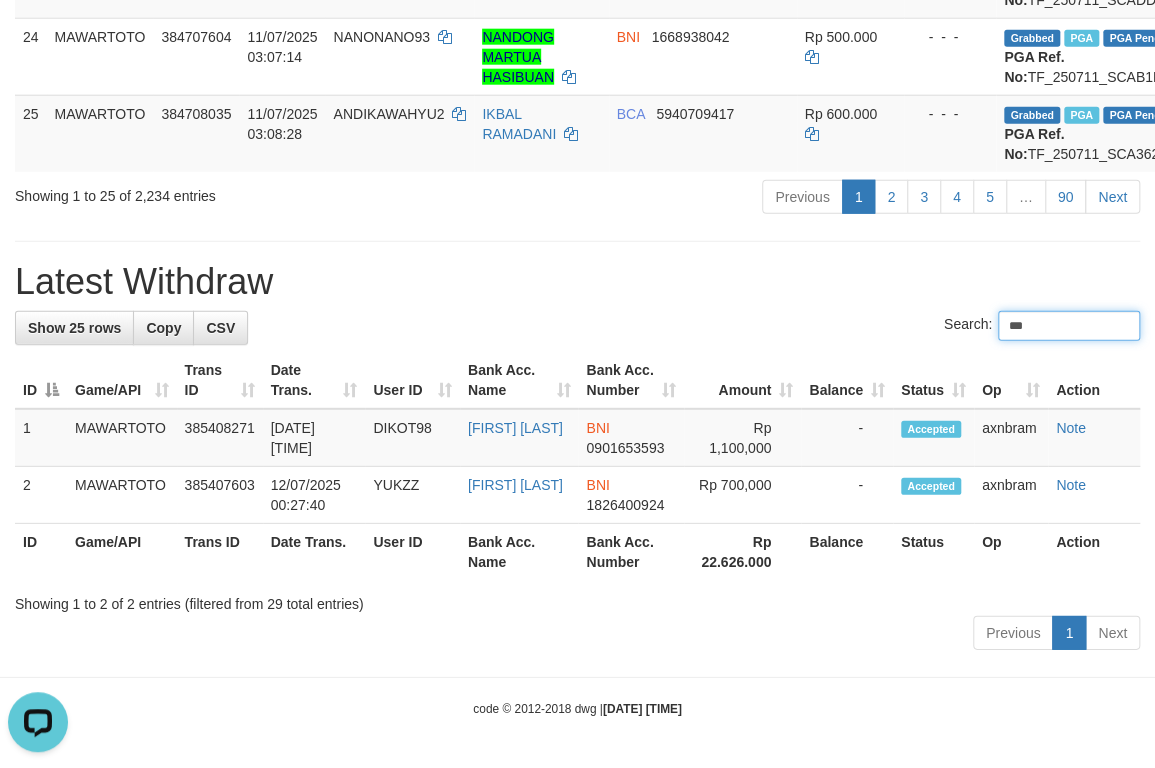 type on "***" 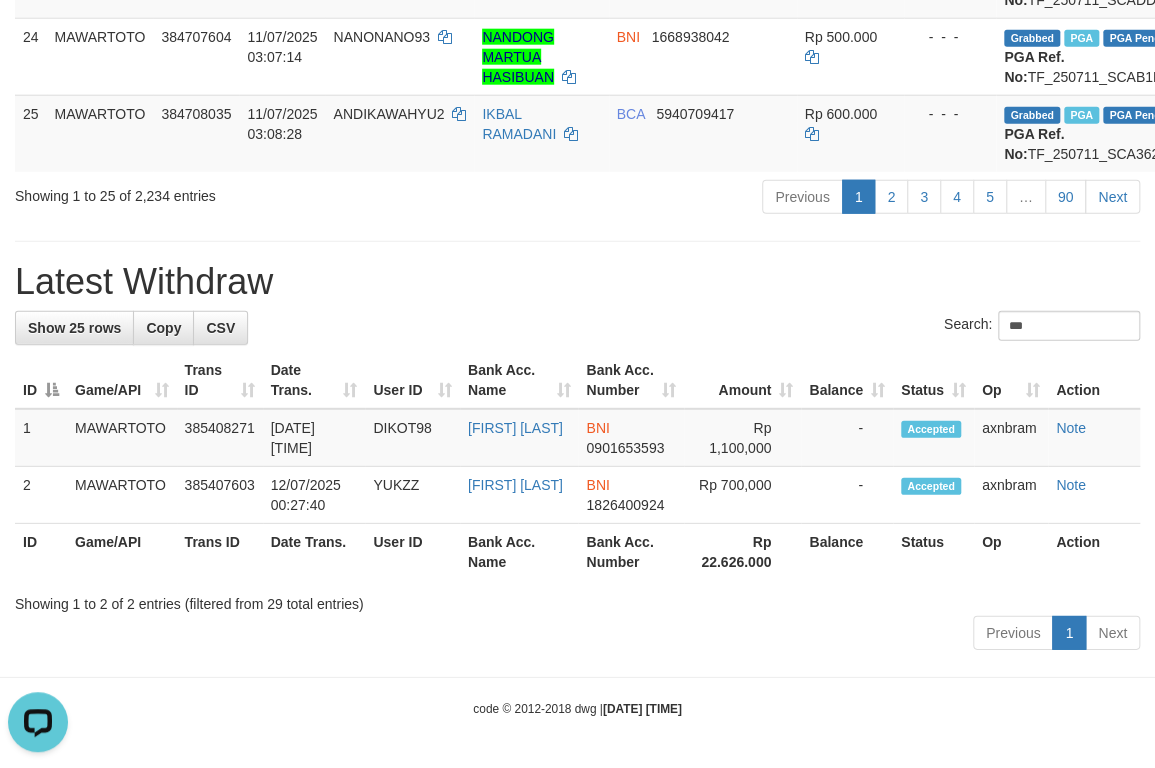 click on "Amount" at bounding box center [742, 380] 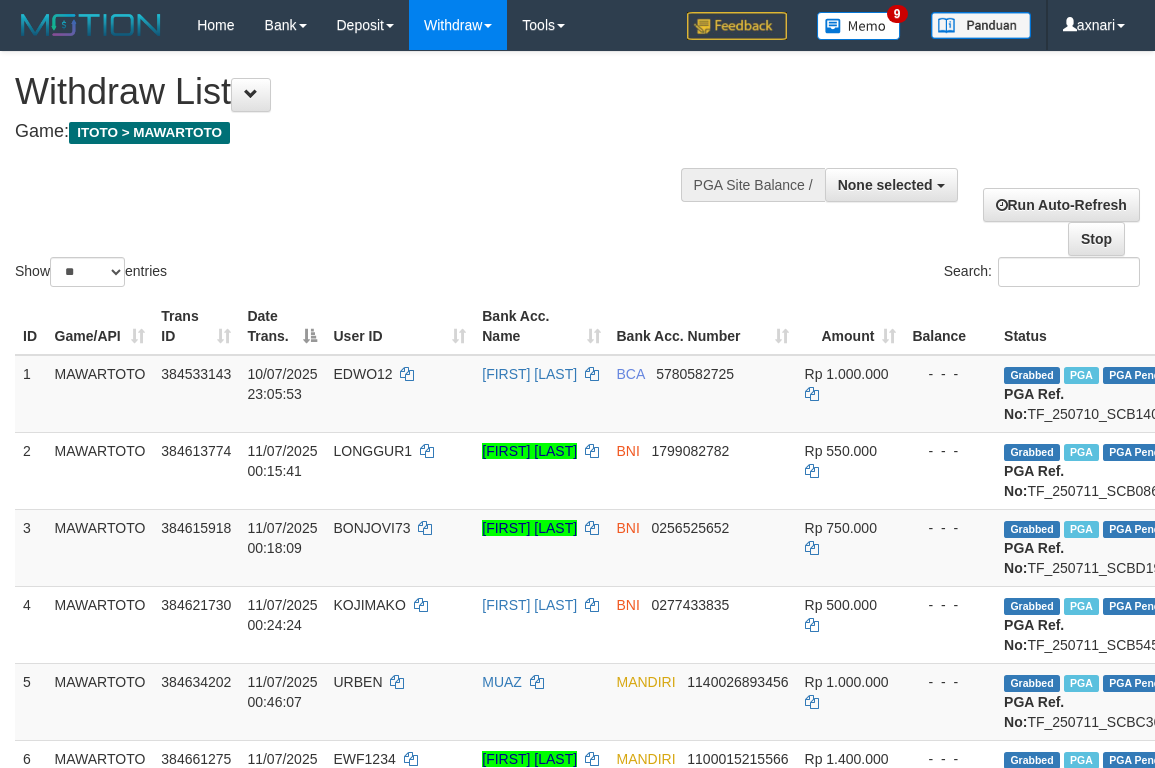 select 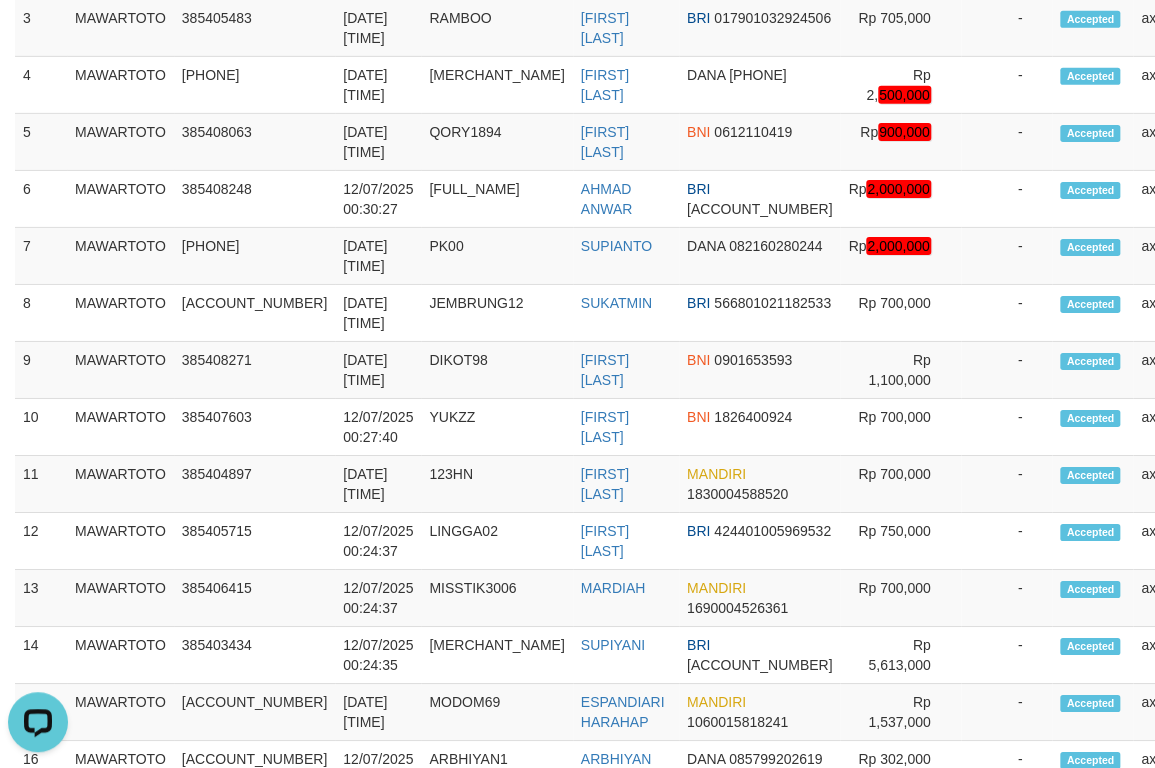 scroll, scrollTop: 0, scrollLeft: 0, axis: both 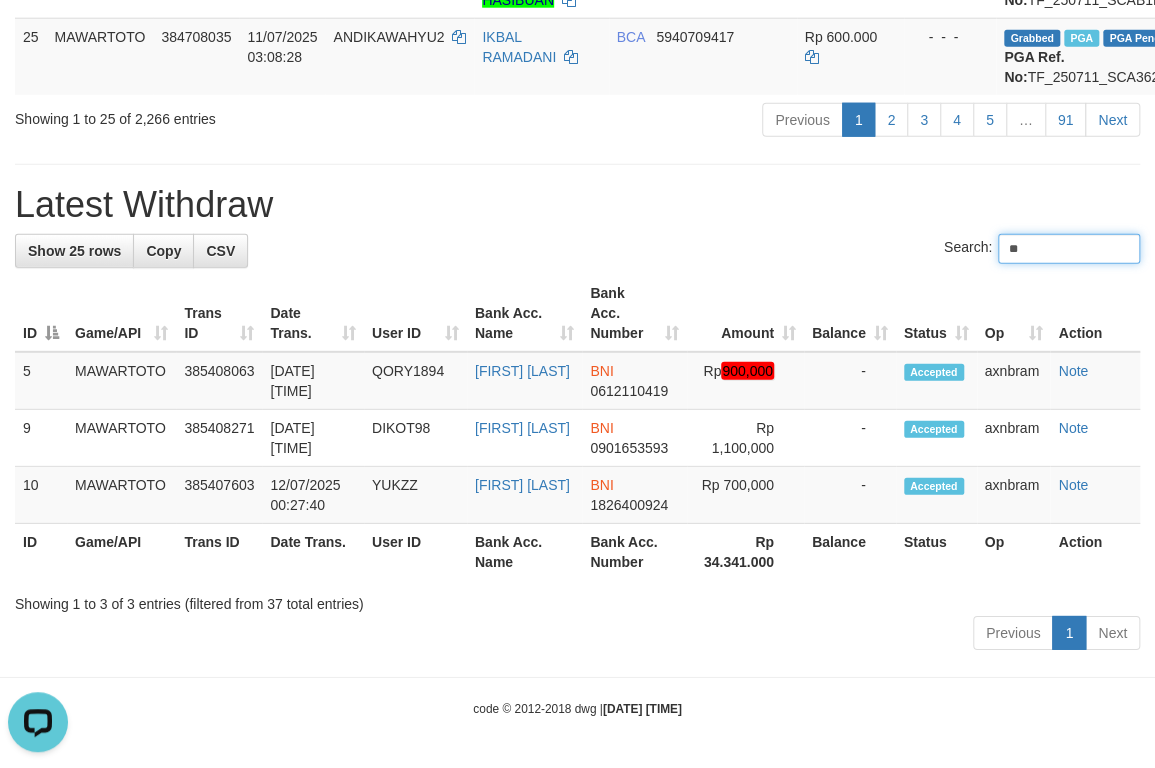 type on "**" 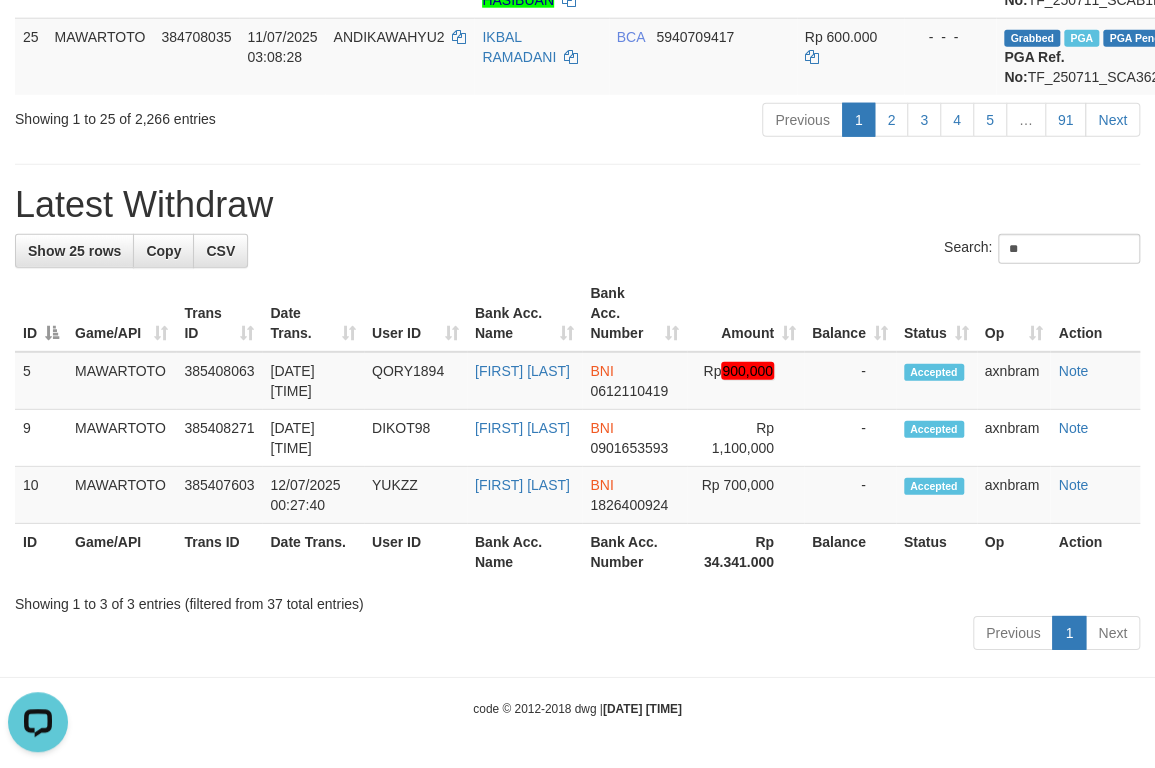 click on "**********" at bounding box center (577, -738) 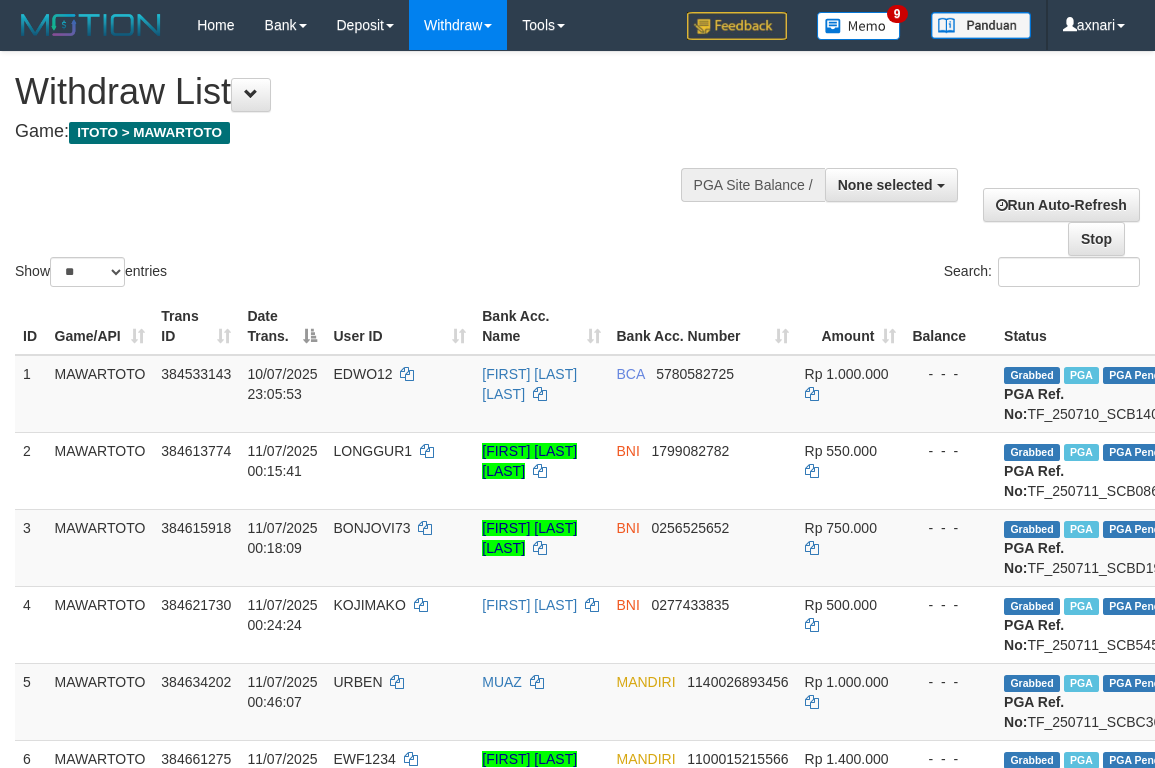 select 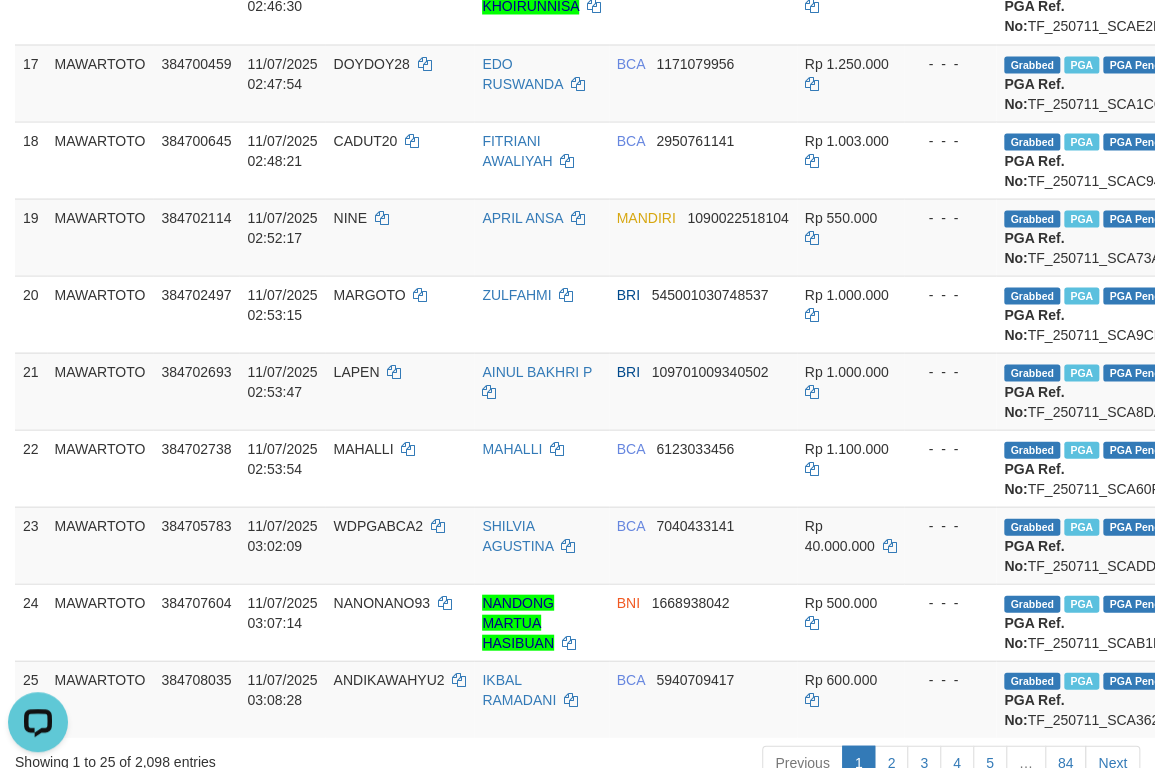 scroll, scrollTop: 0, scrollLeft: 0, axis: both 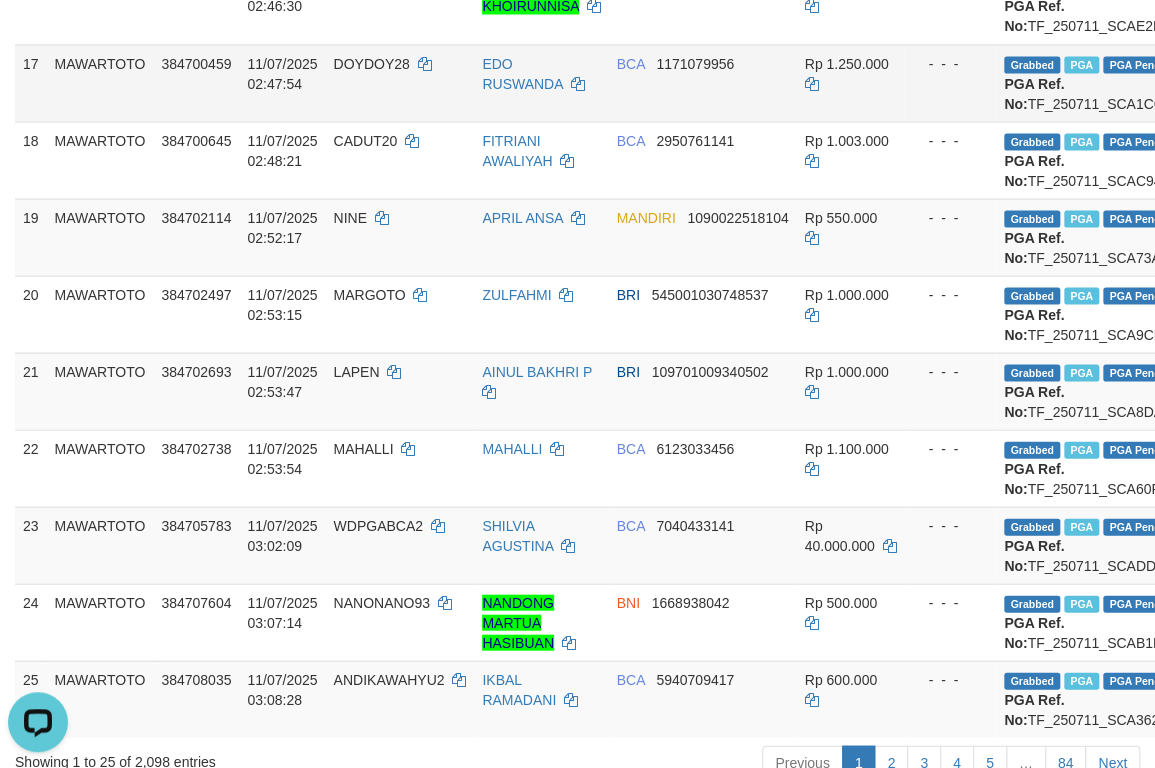 click on "Rp 1.250.000" at bounding box center (851, 82) 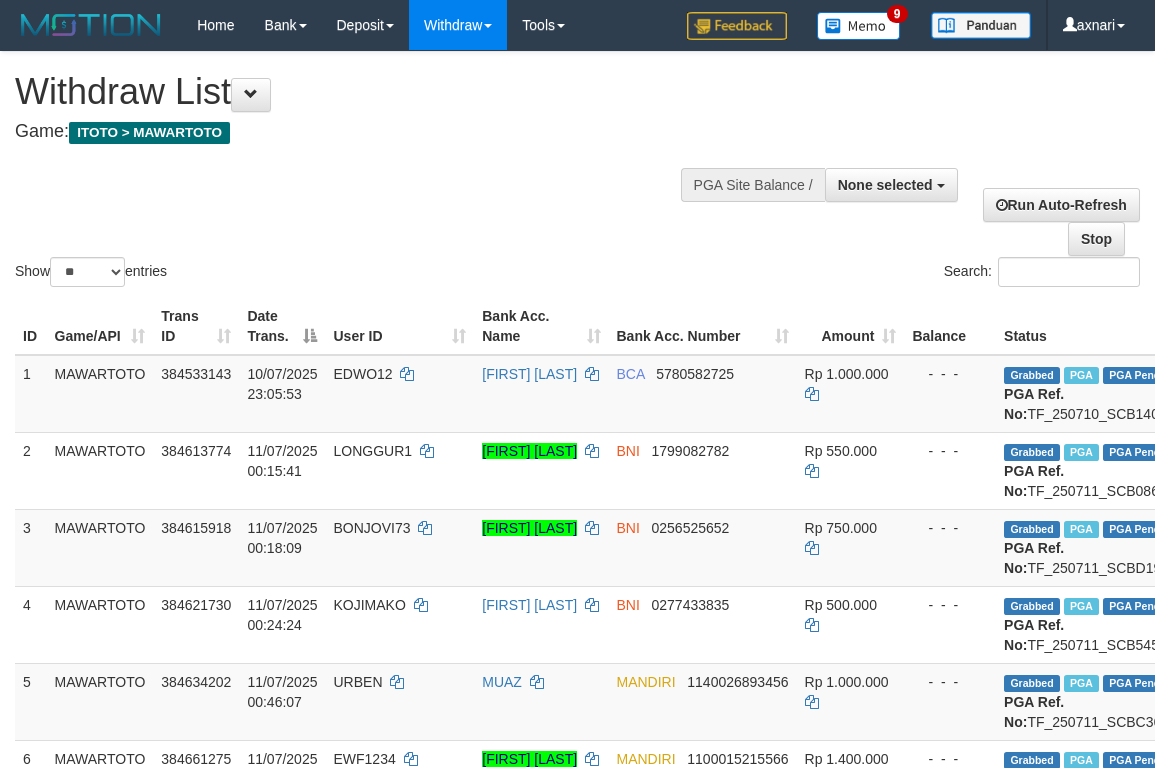 select 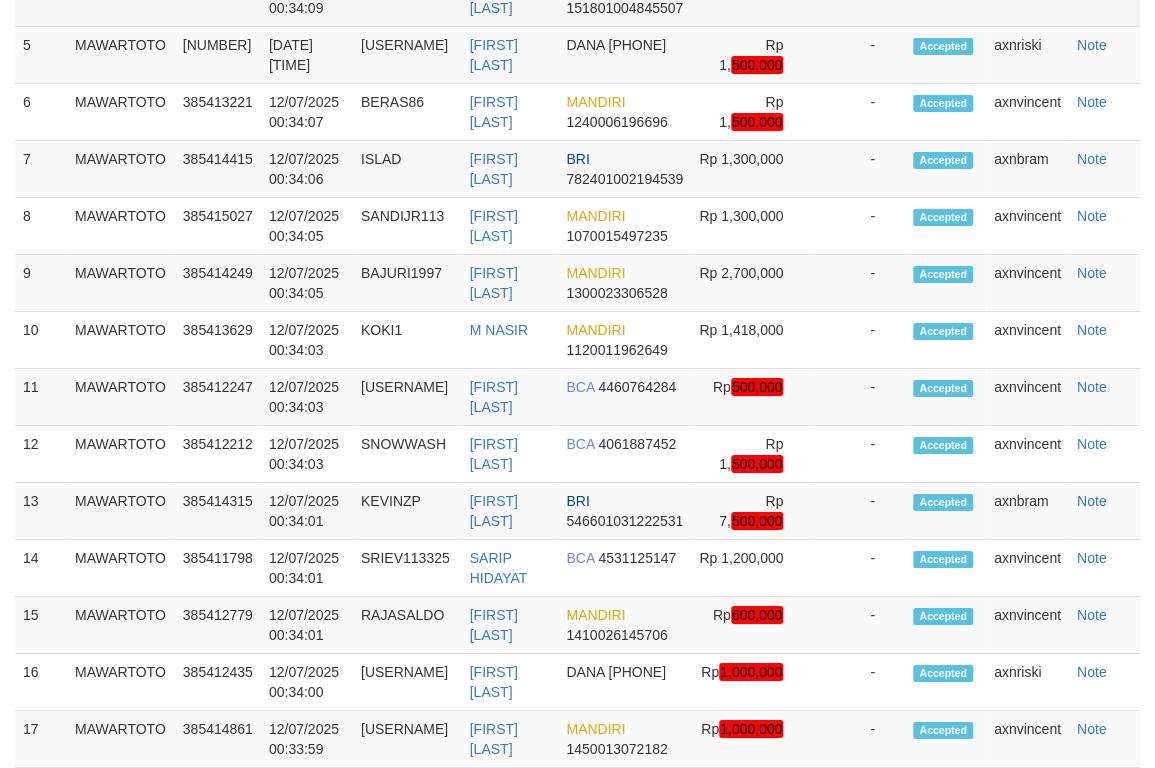 scroll, scrollTop: 2393, scrollLeft: 0, axis: vertical 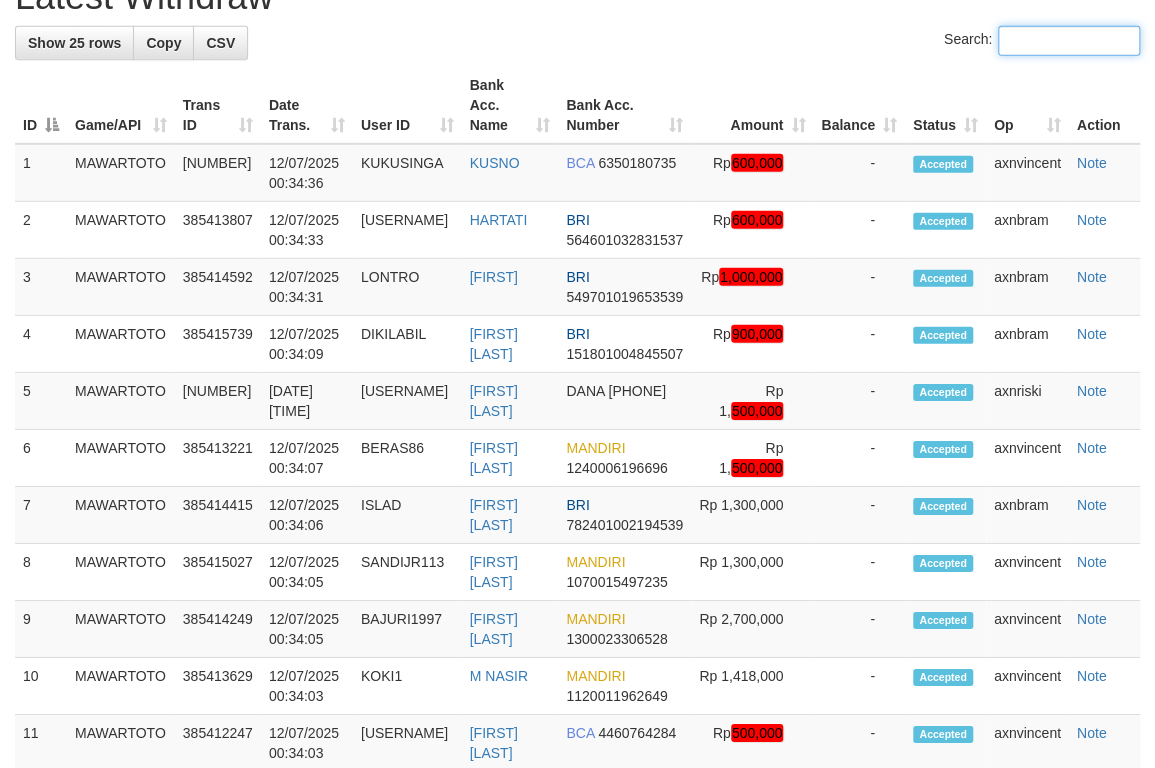 click on "Search:" at bounding box center (1069, 41) 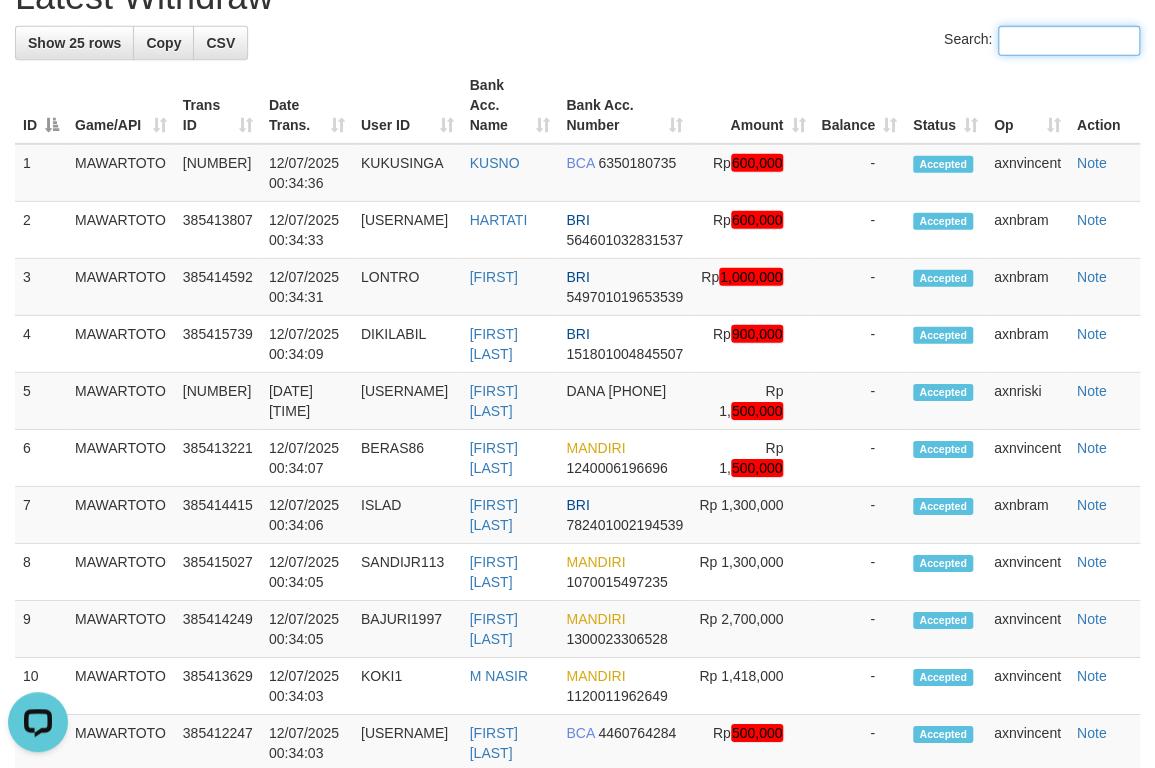 scroll, scrollTop: 0, scrollLeft: 0, axis: both 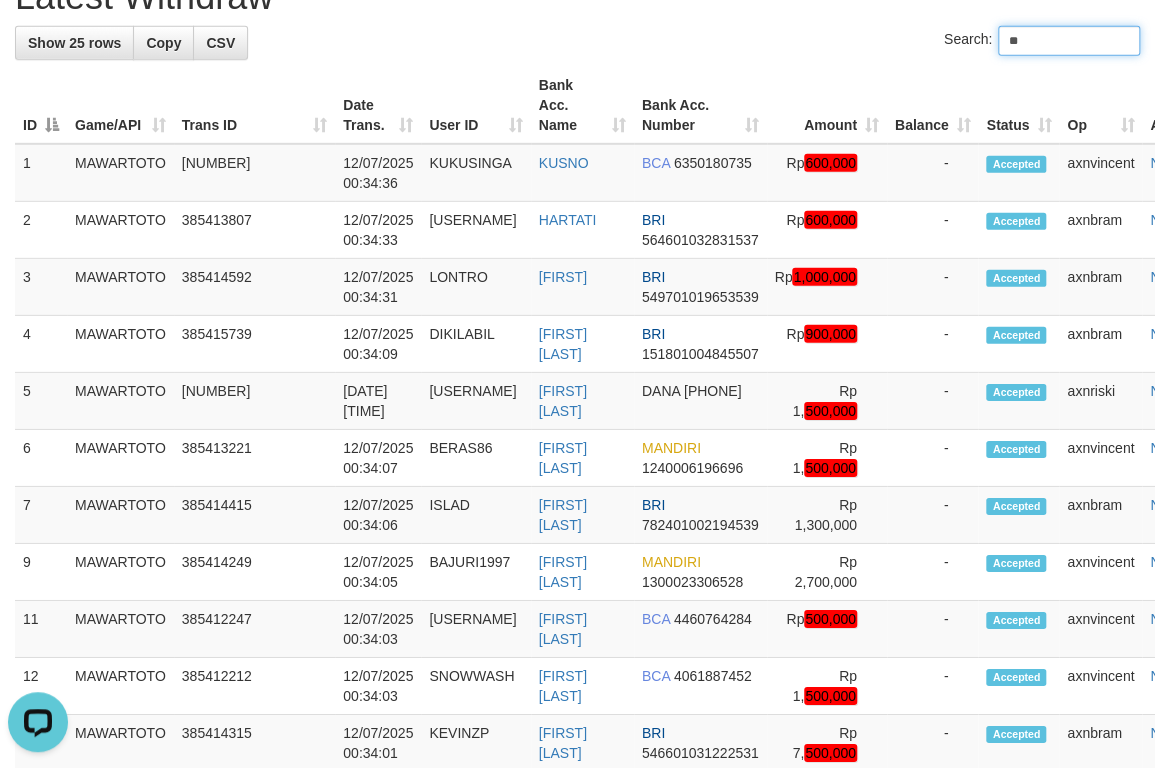 type on "***" 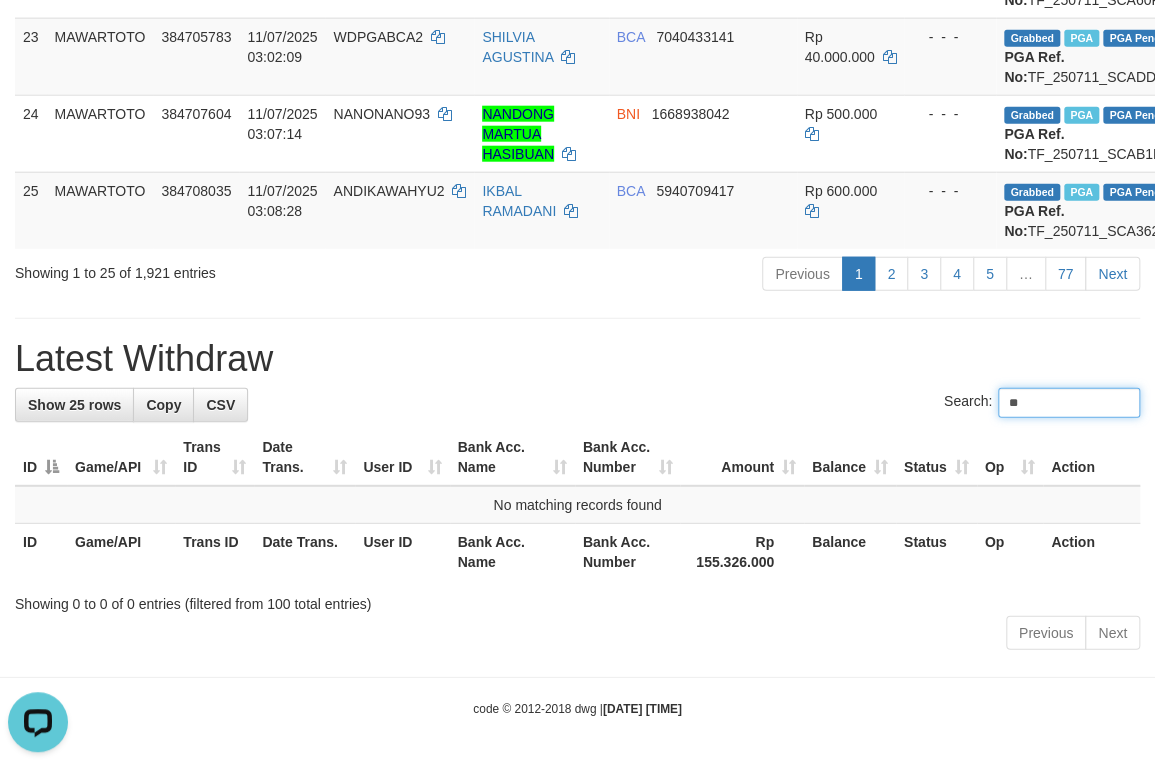 type on "***" 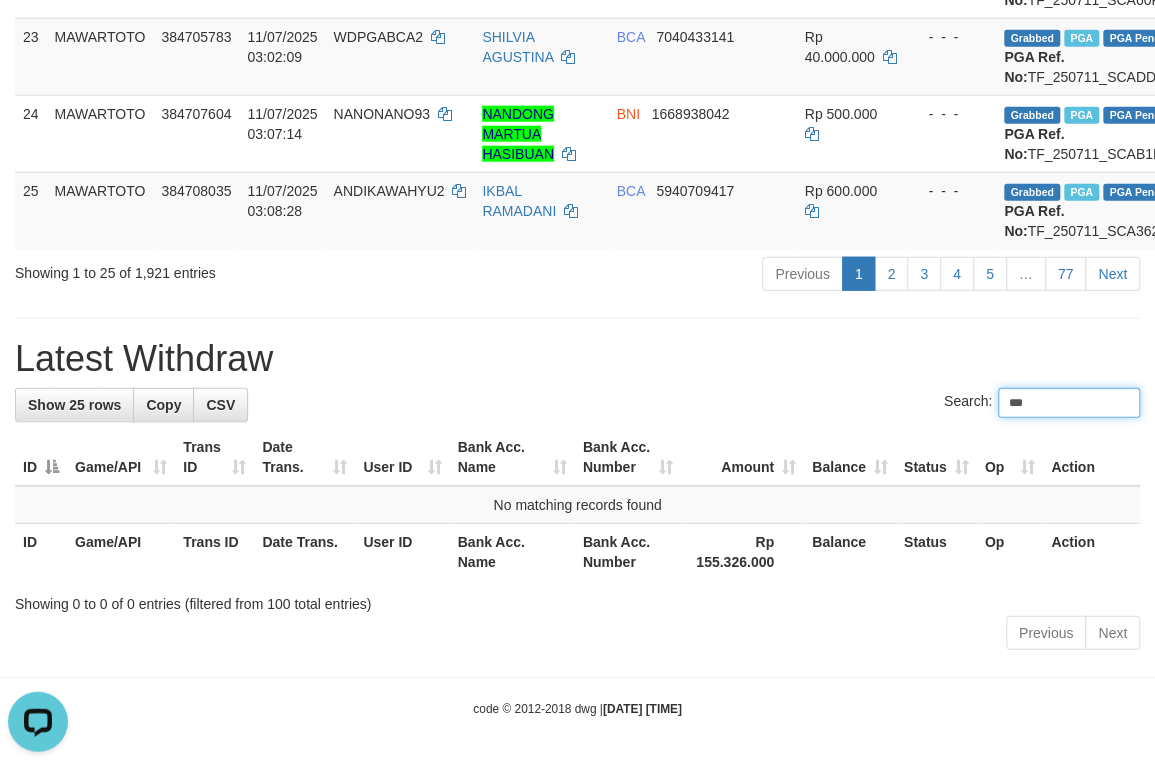 scroll, scrollTop: 2534, scrollLeft: 0, axis: vertical 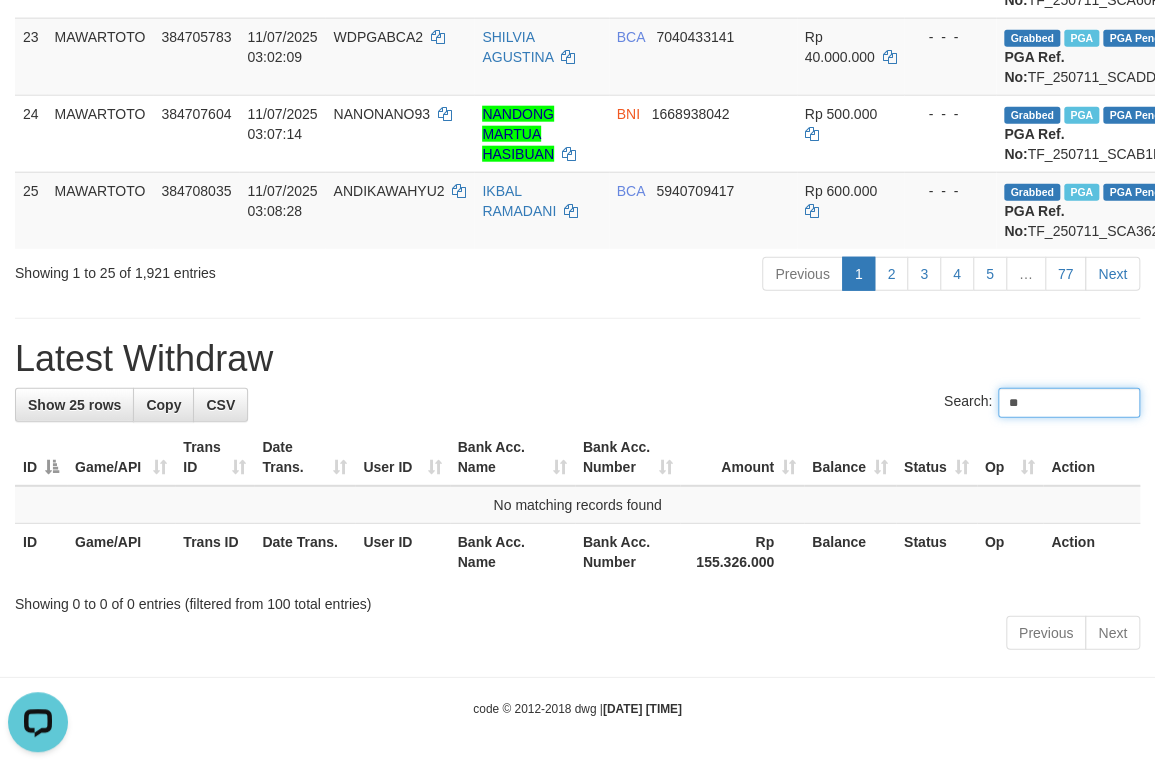 type on "***" 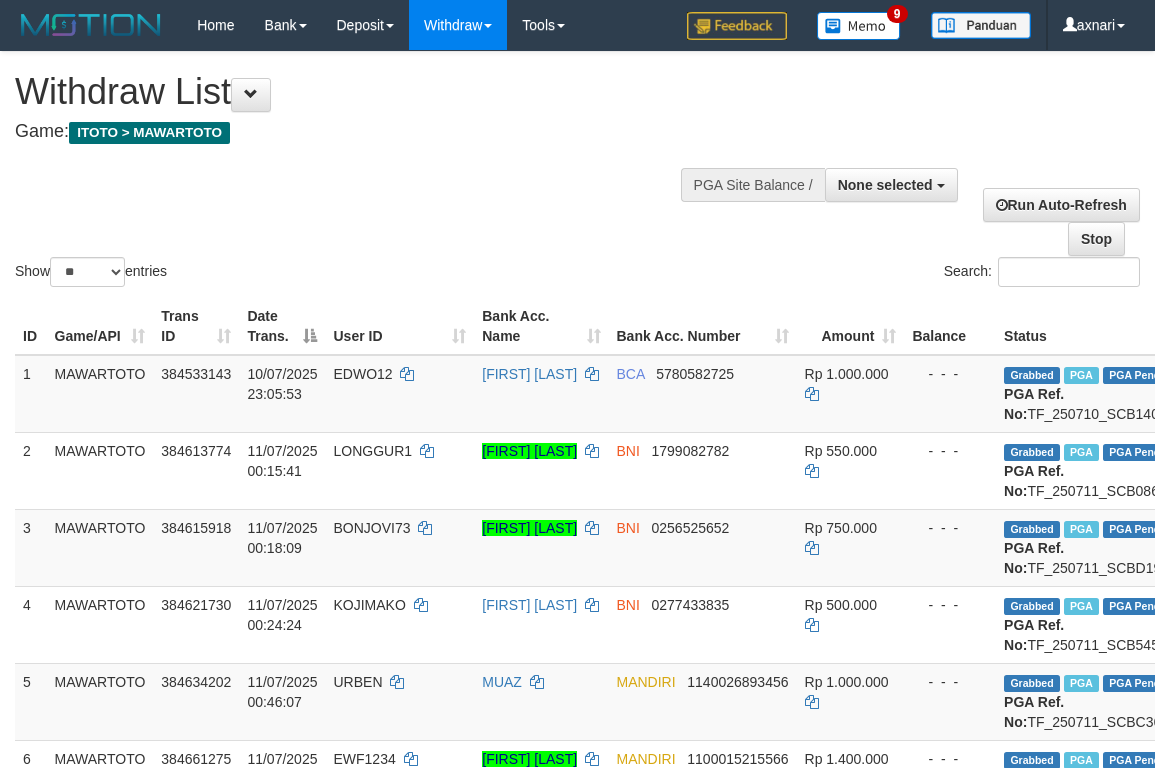 select 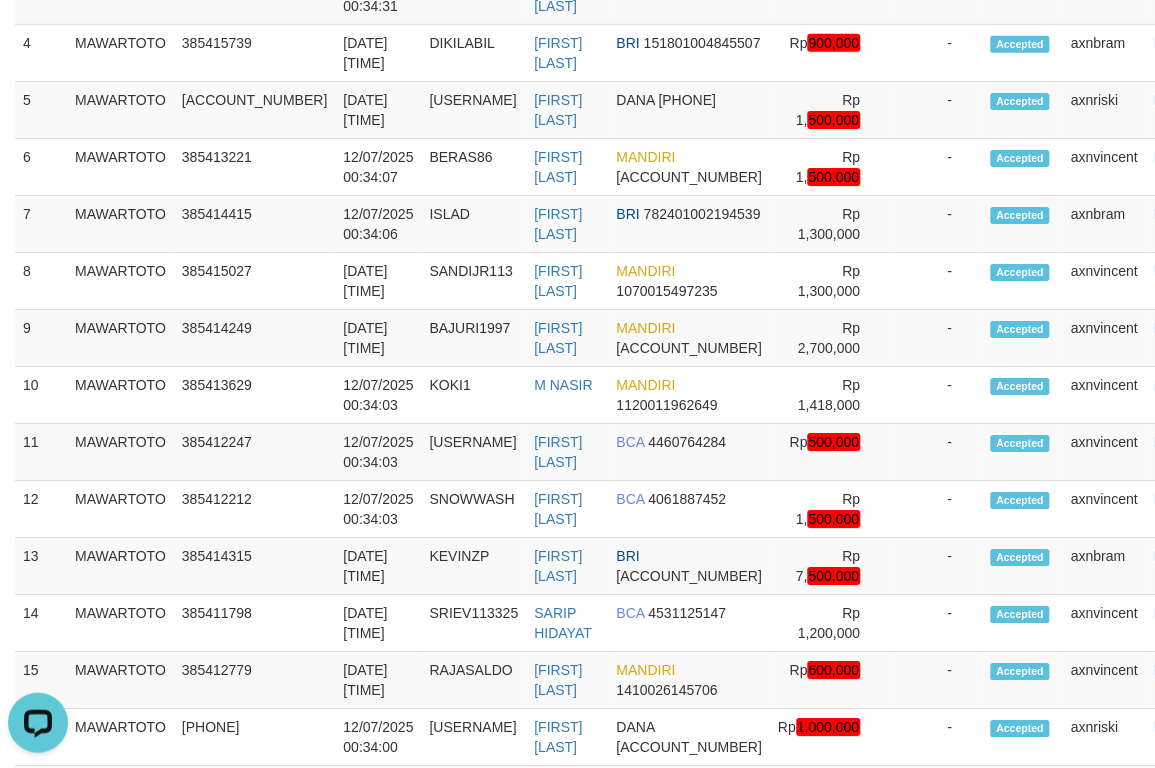 scroll, scrollTop: 2678, scrollLeft: 0, axis: vertical 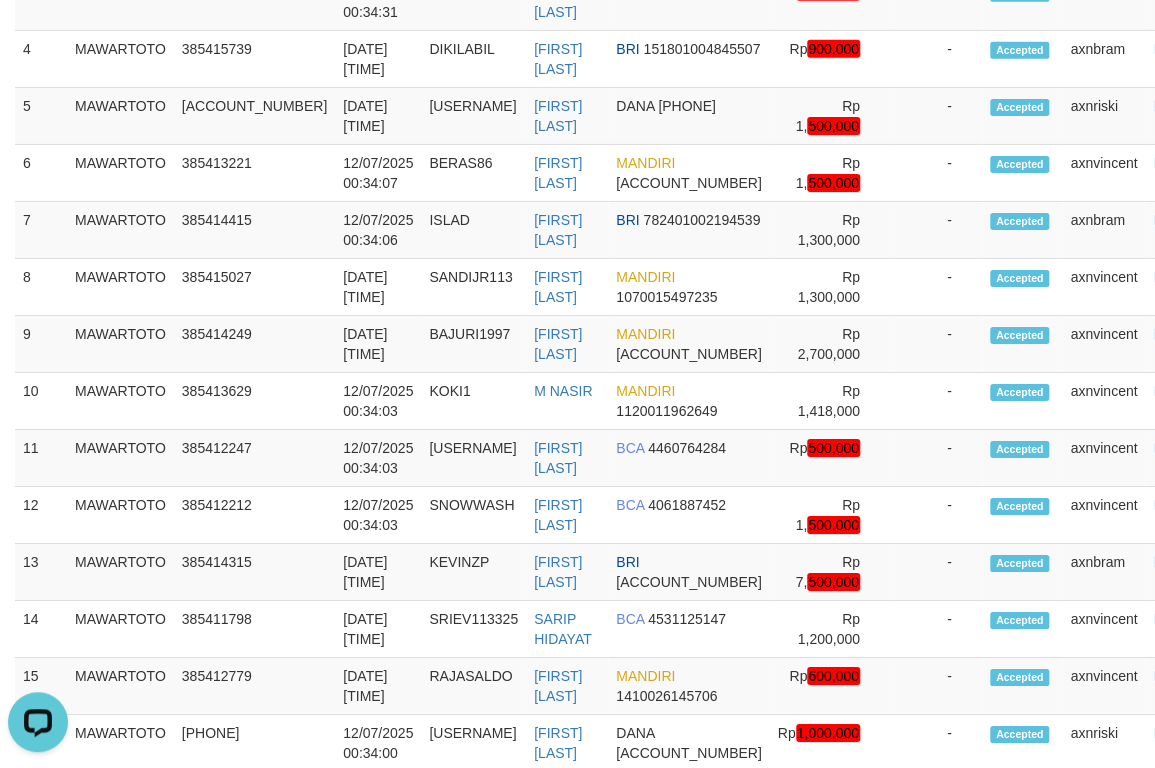 click on "Show 25 rows" at bounding box center (74, -242) 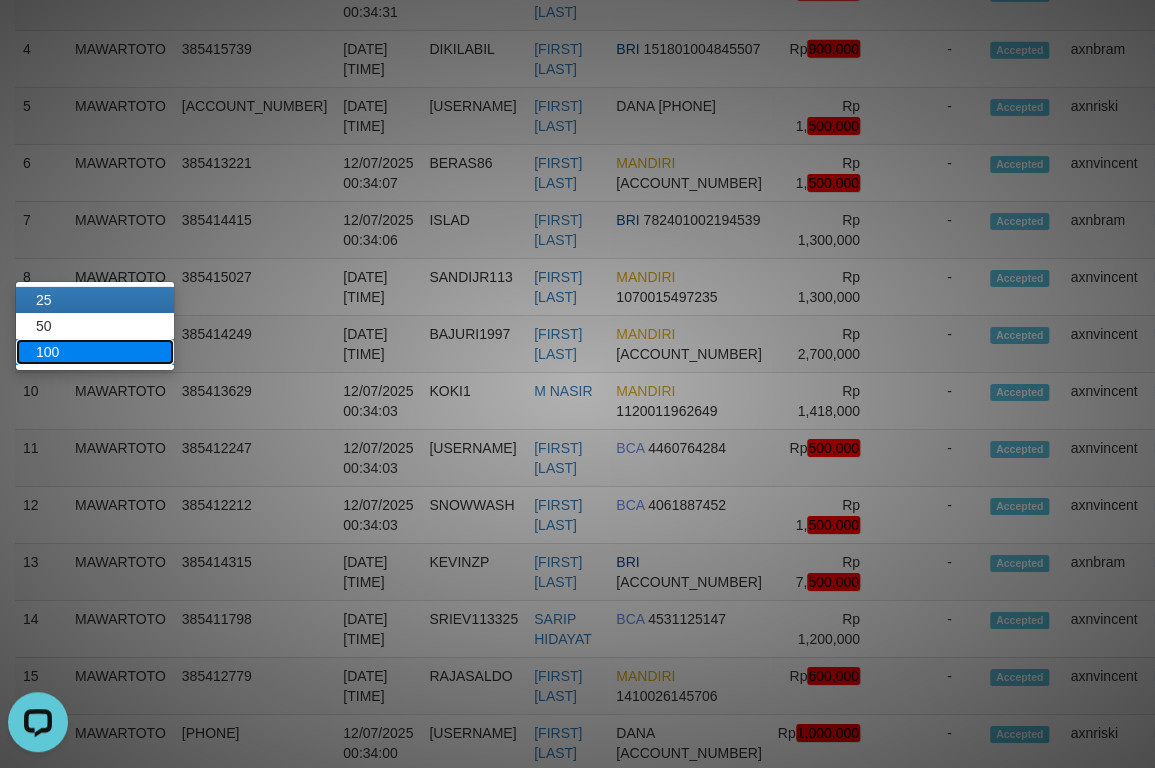 click on "100" at bounding box center [95, 352] 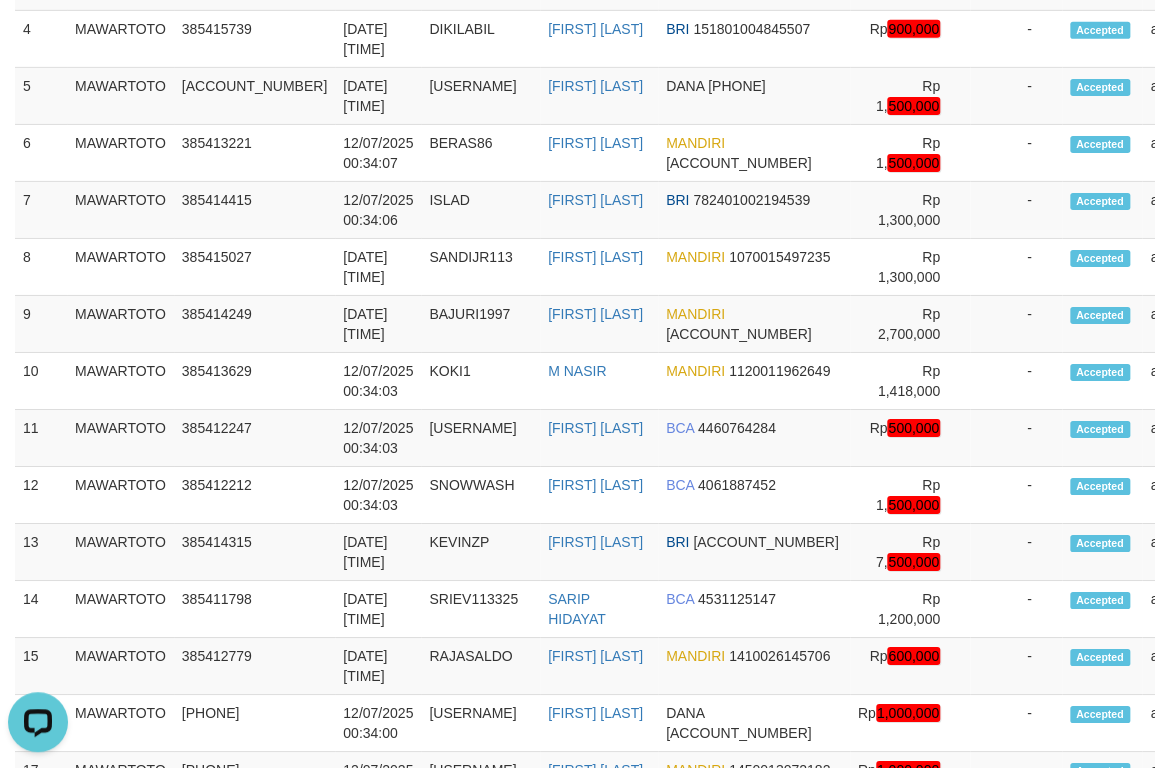 click on "Search:" at bounding box center [1069, -244] 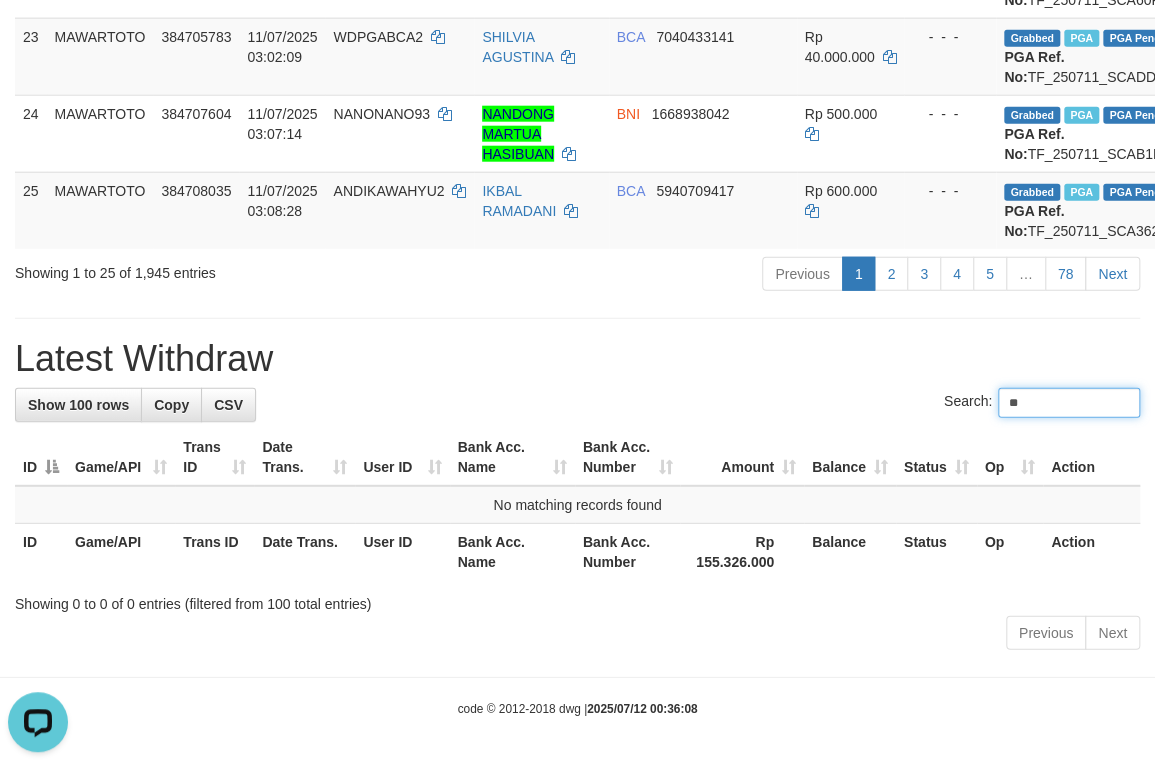 scroll, scrollTop: 2534, scrollLeft: 0, axis: vertical 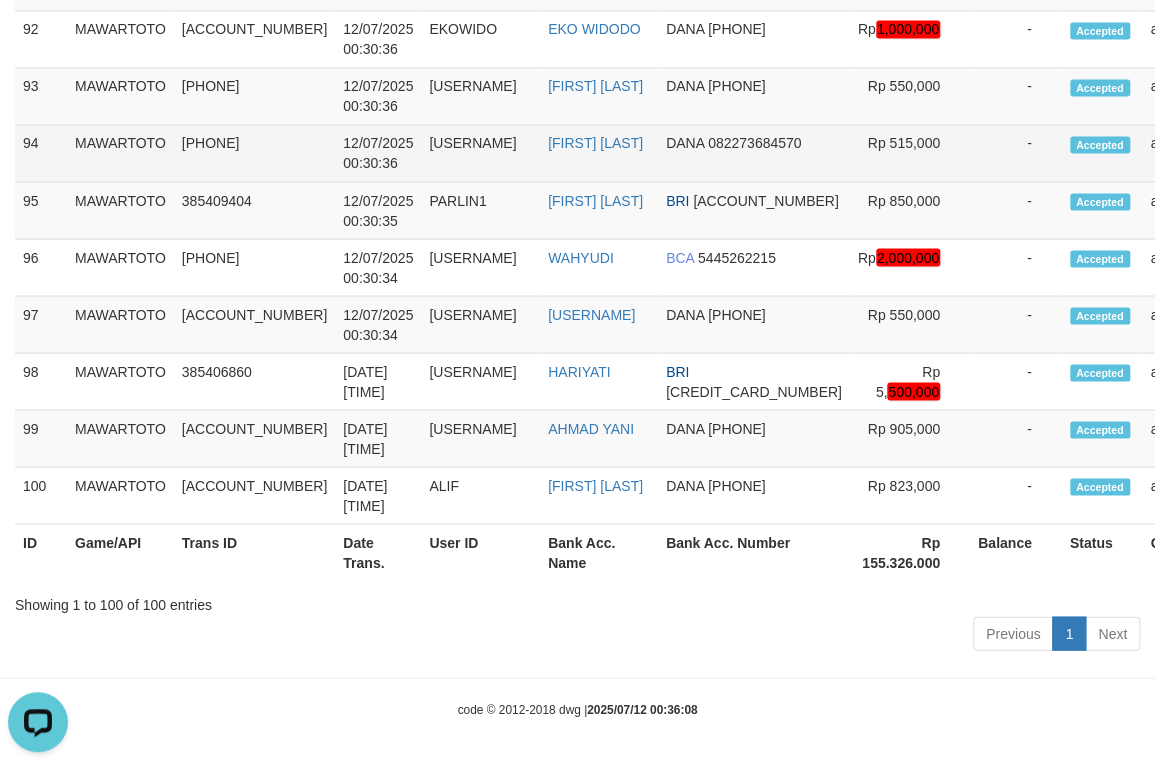 click on "Accepted" at bounding box center (1102, 153) 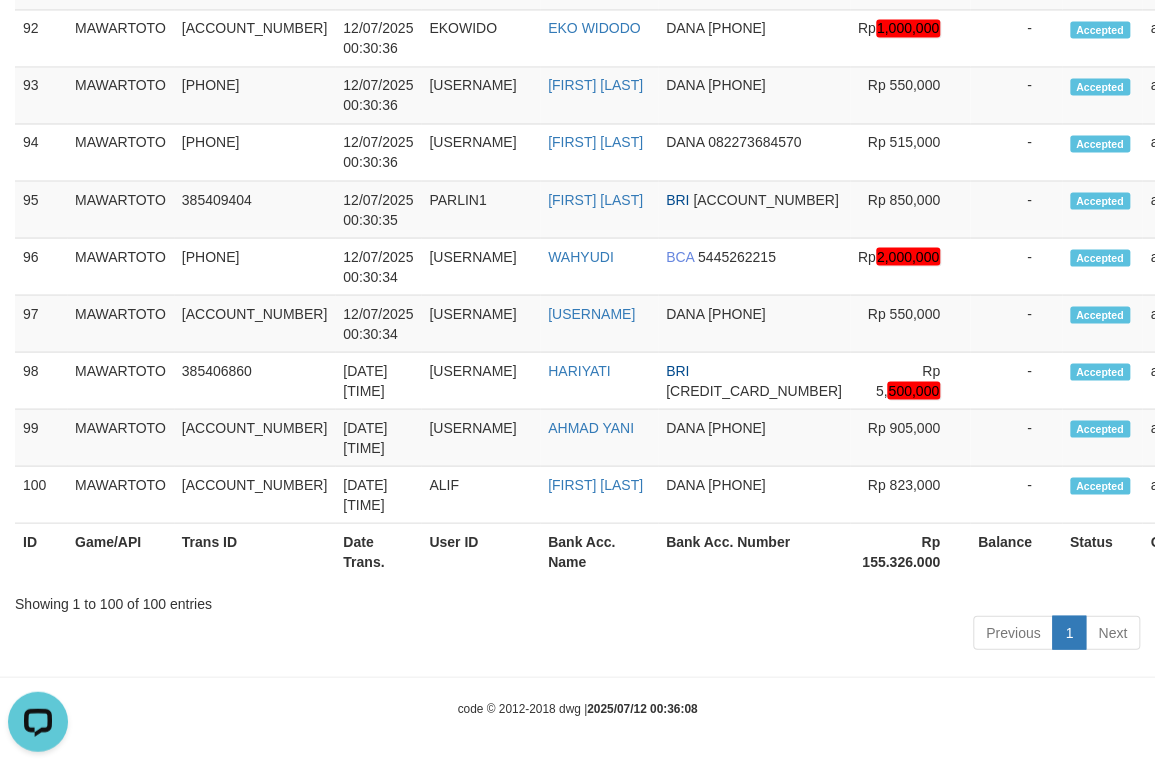 scroll, scrollTop: 8289, scrollLeft: 0, axis: vertical 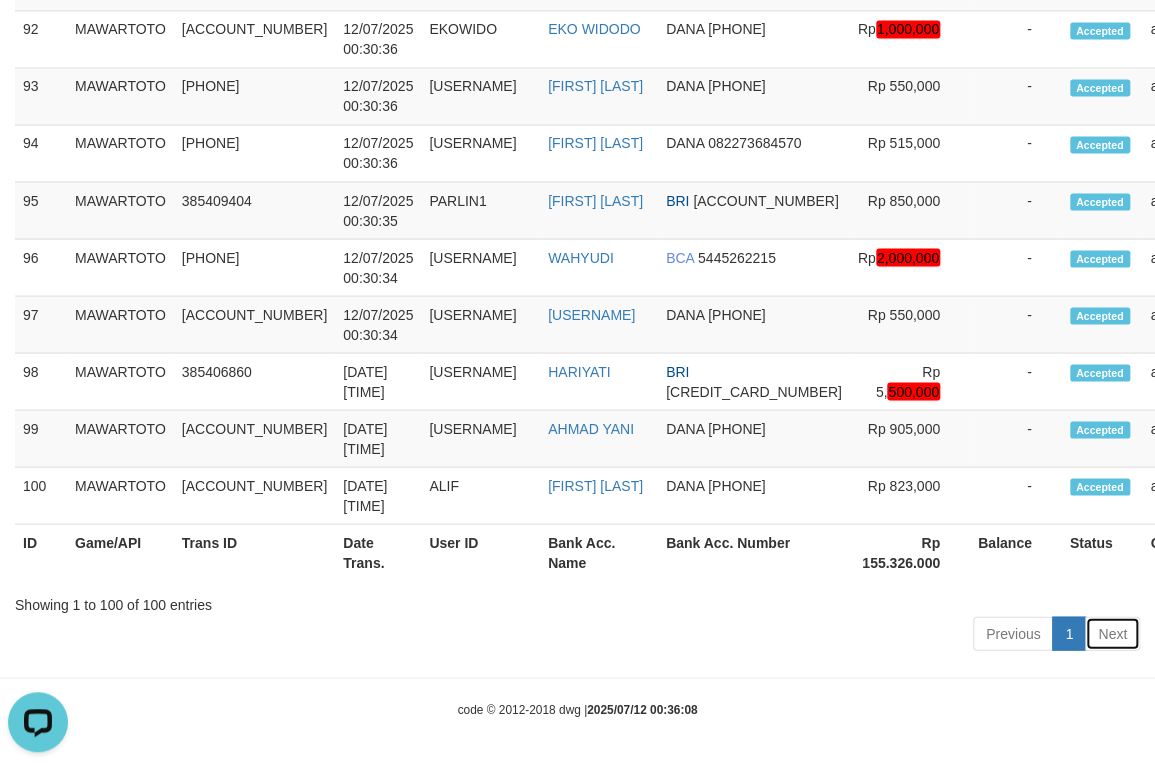 click on "Next" at bounding box center (1112, 633) 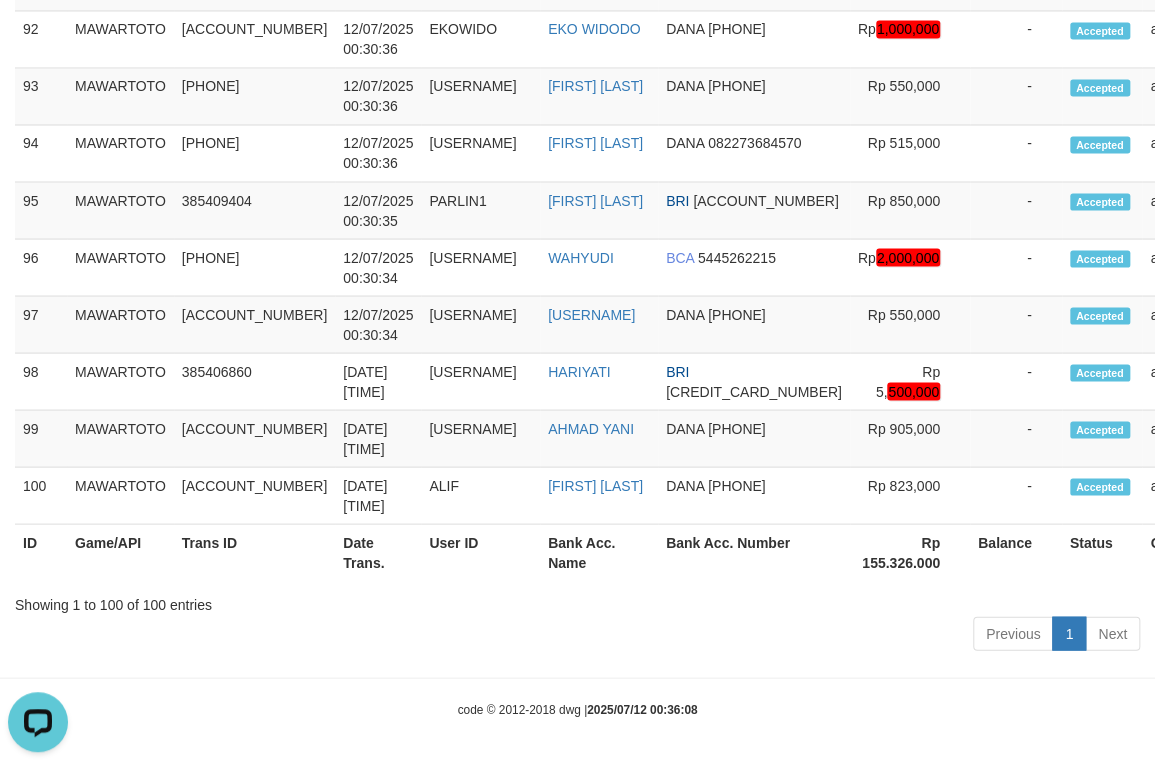 click on "Previous 1 Next" at bounding box center (577, 635) 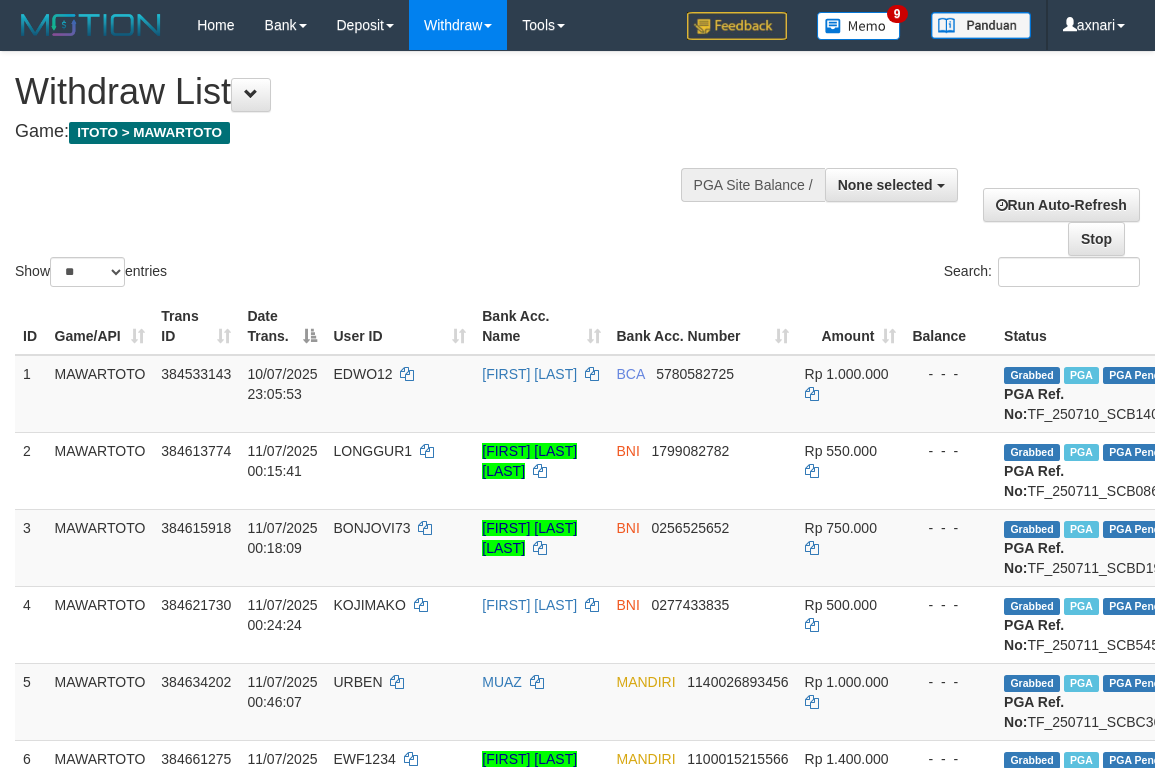 select 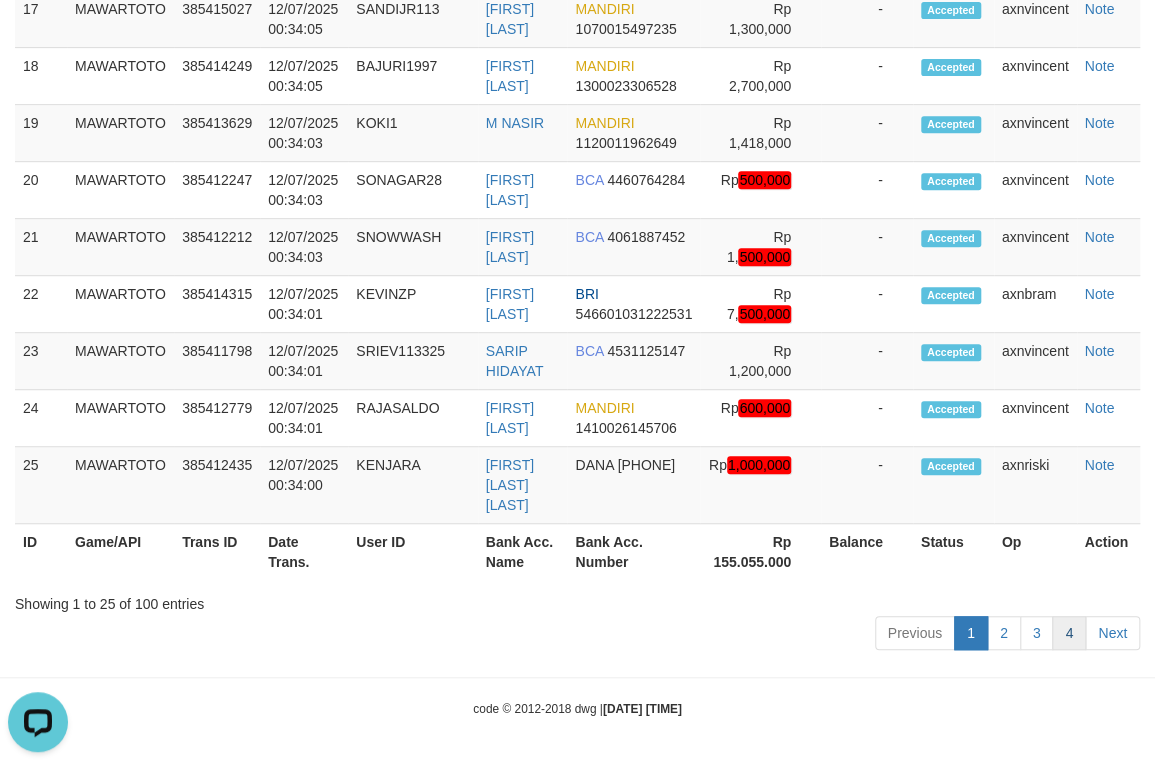 scroll, scrollTop: 0, scrollLeft: 0, axis: both 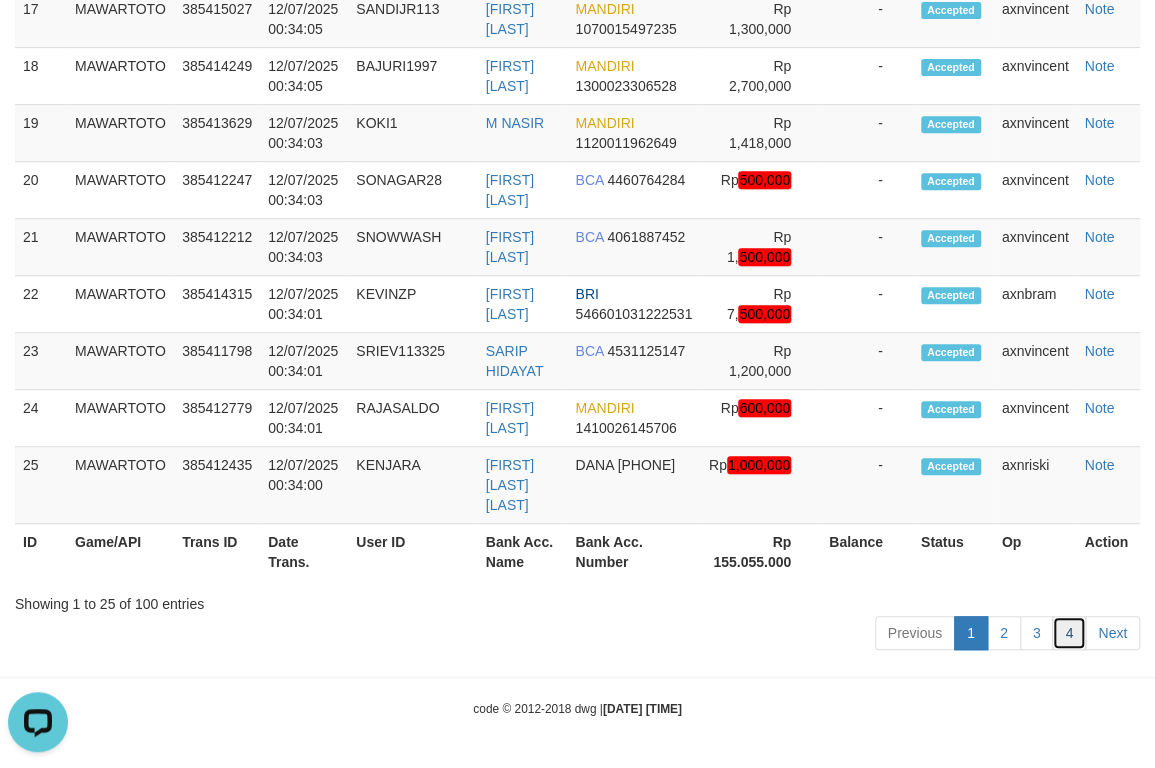 click on "4" at bounding box center [1069, 633] 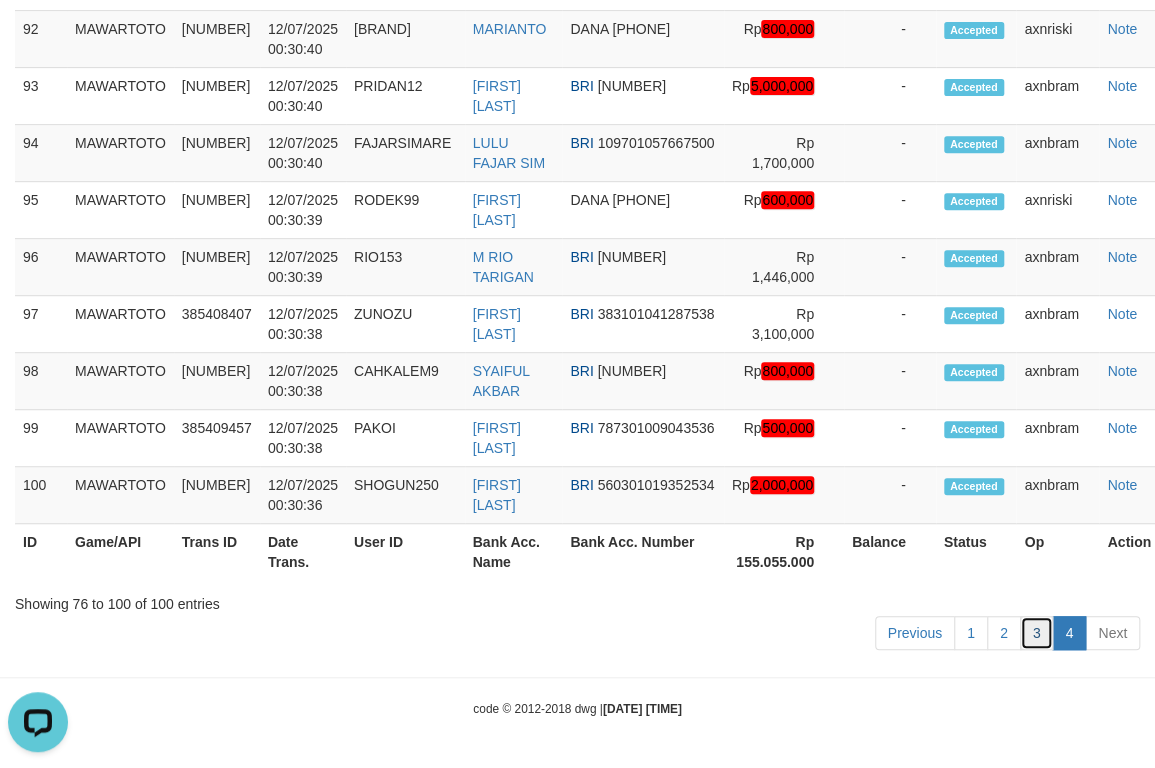 click on "3" at bounding box center [1037, 633] 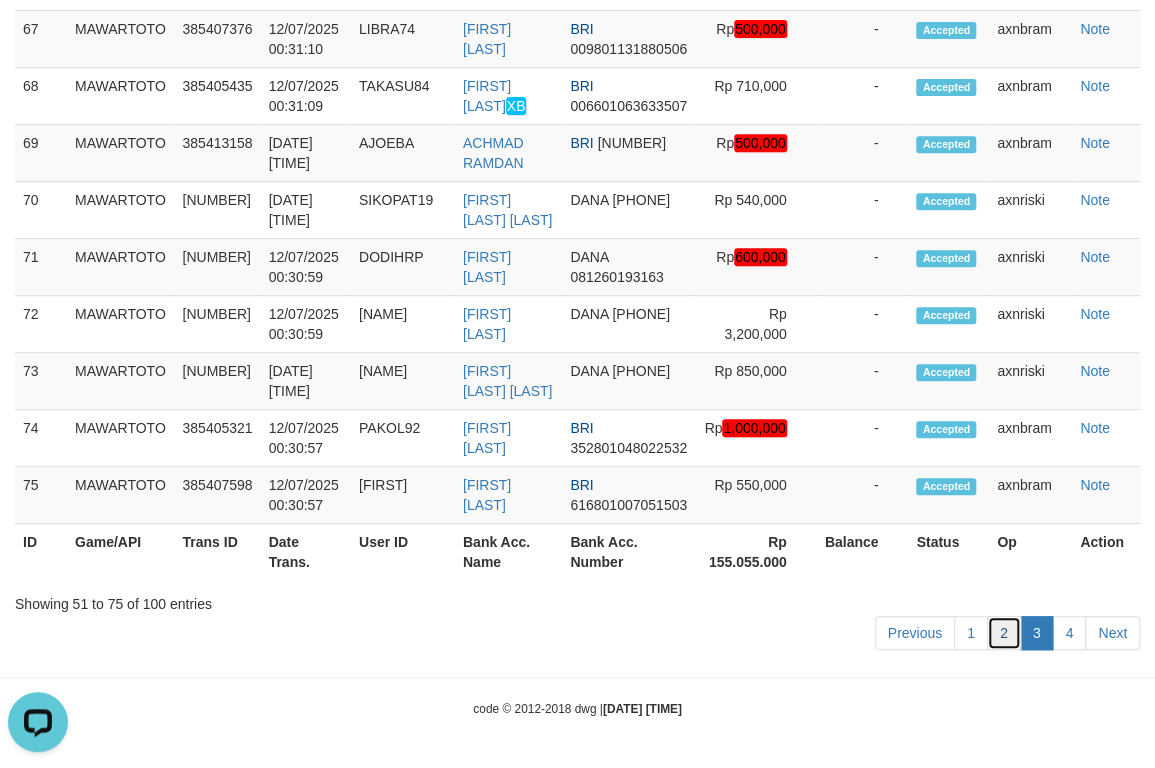 click on "2" at bounding box center (1004, 633) 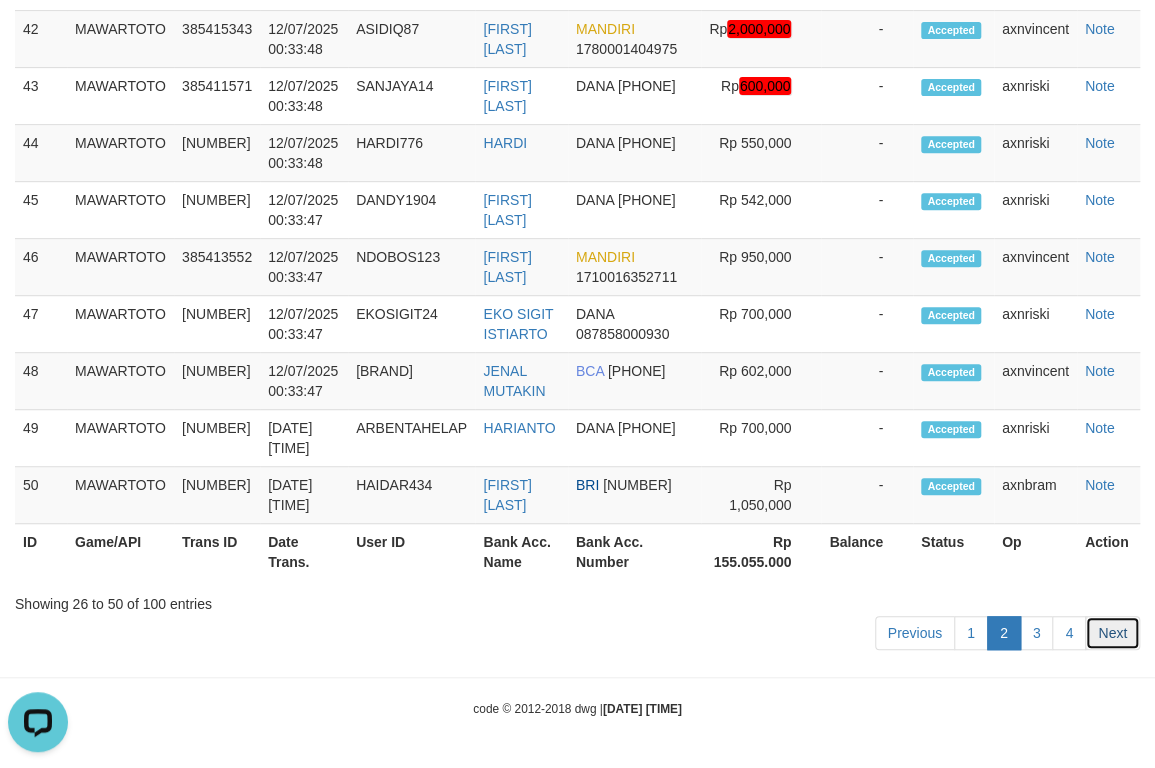 click on "Next" at bounding box center (1112, 633) 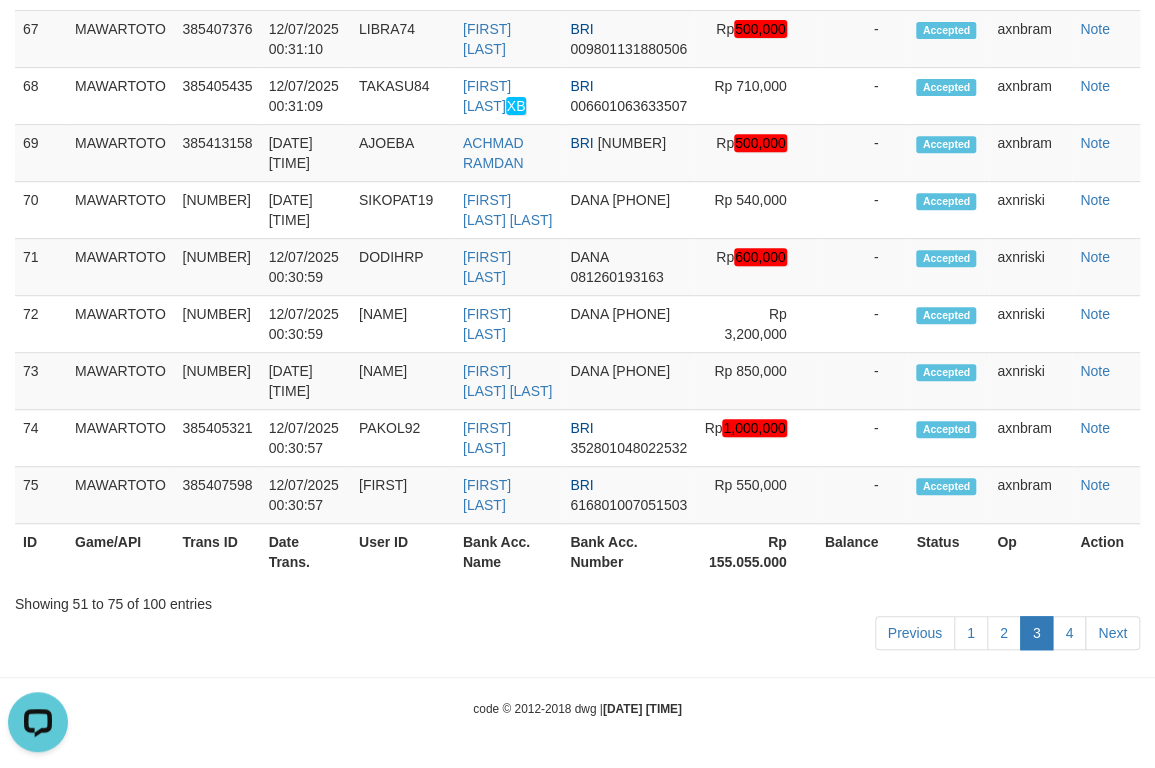 click on "Next" at bounding box center (1112, 633) 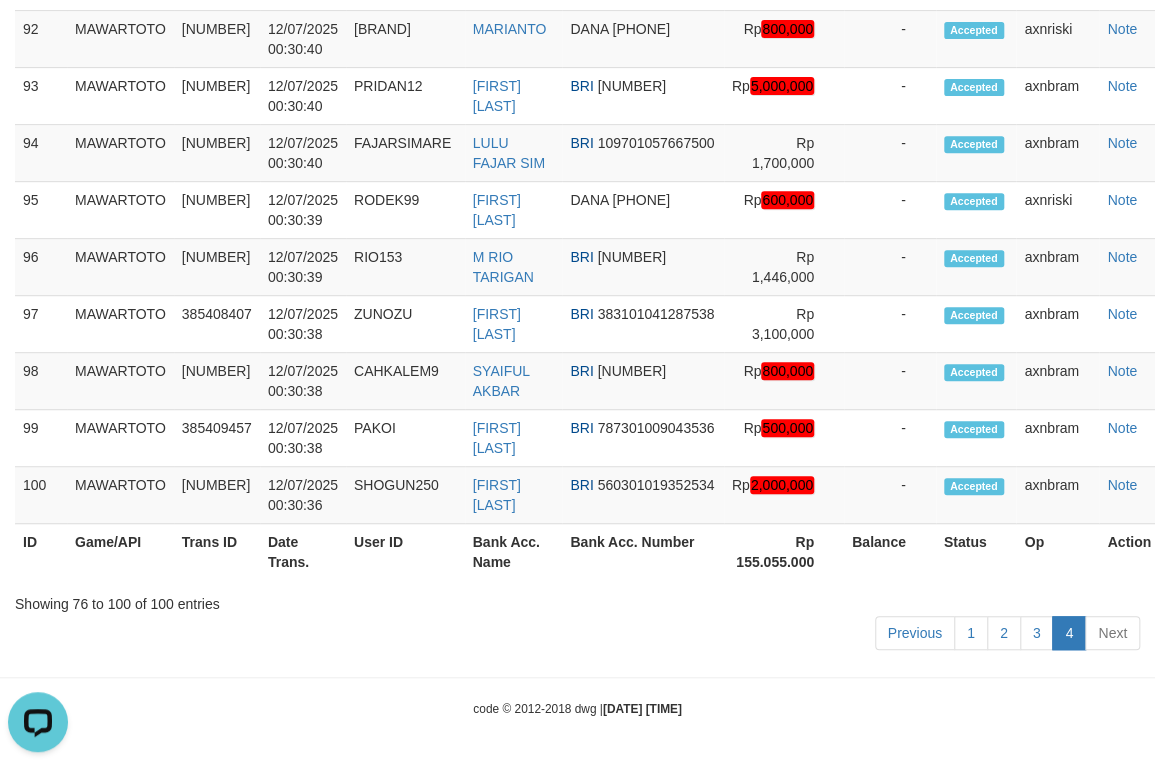 click on "Next" at bounding box center [1112, 633] 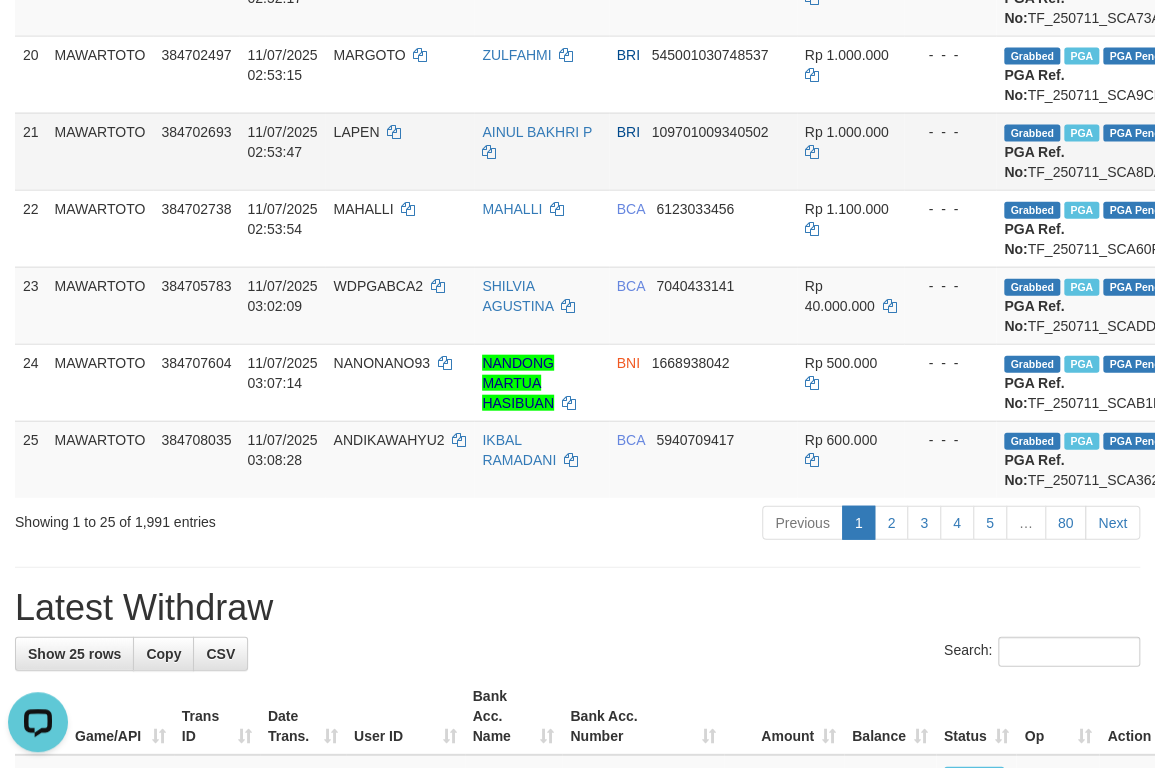 scroll, scrollTop: 2496, scrollLeft: 0, axis: vertical 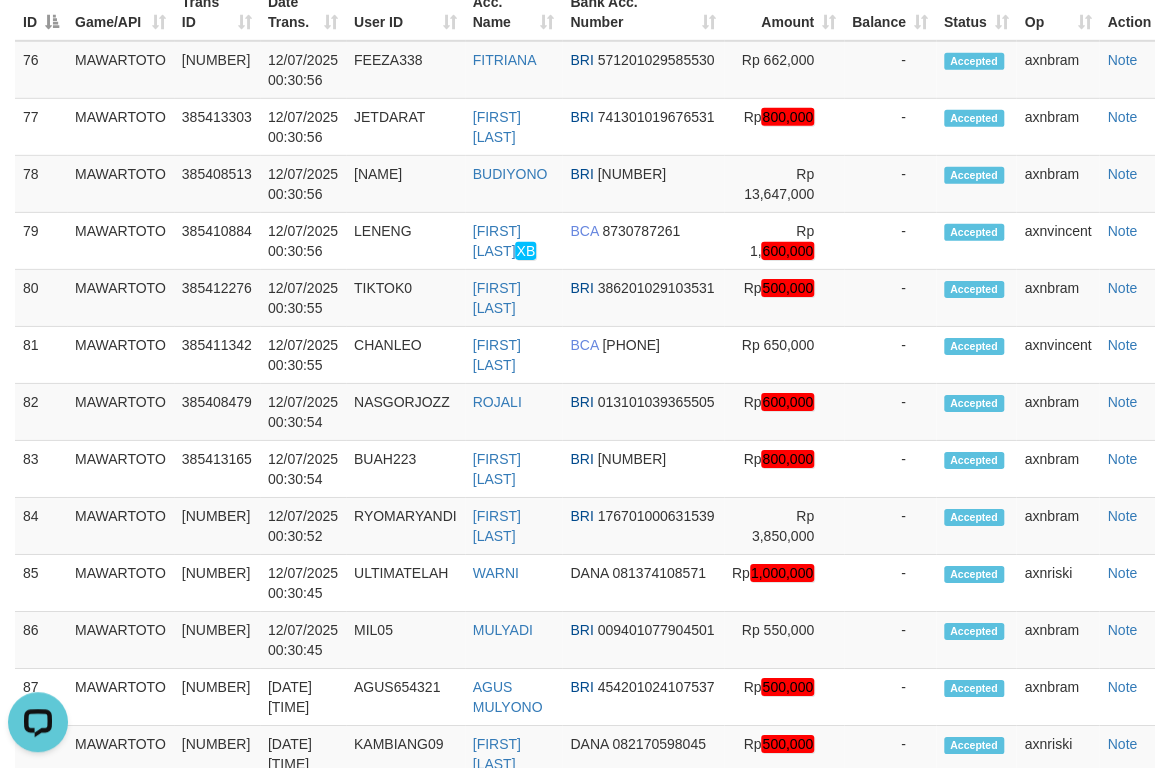 click on "**********" at bounding box center [577, -422] 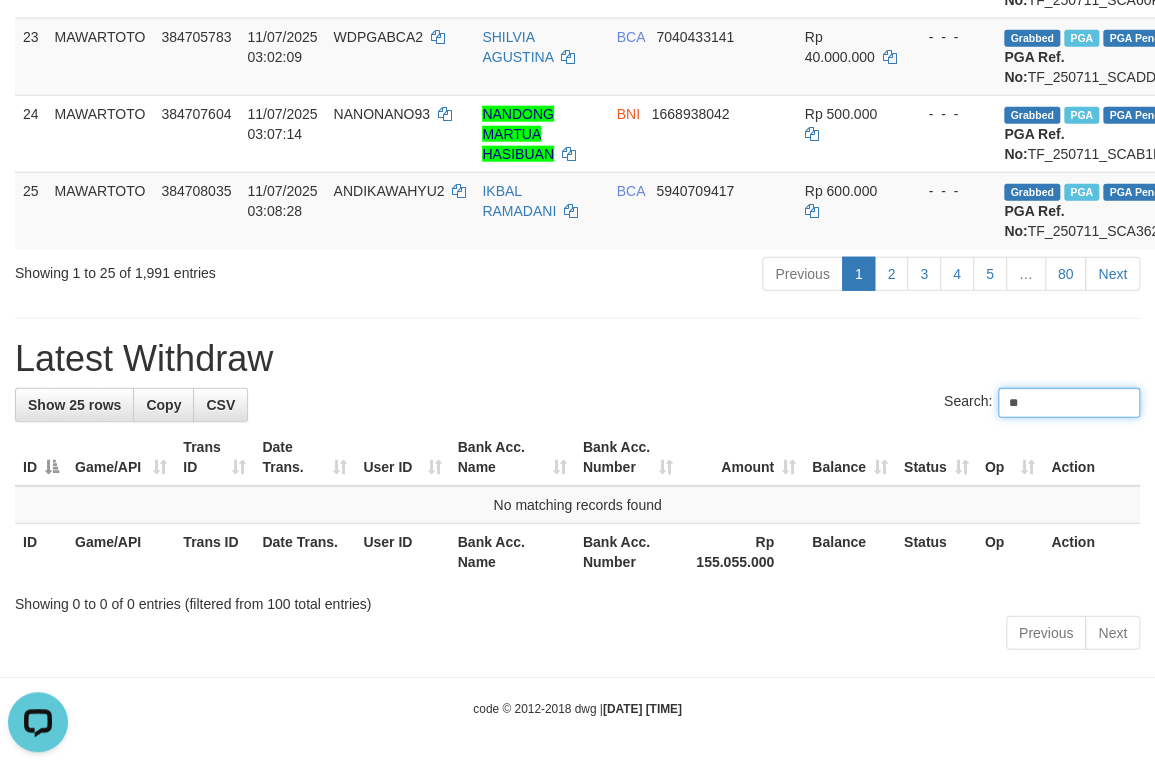 type on "*" 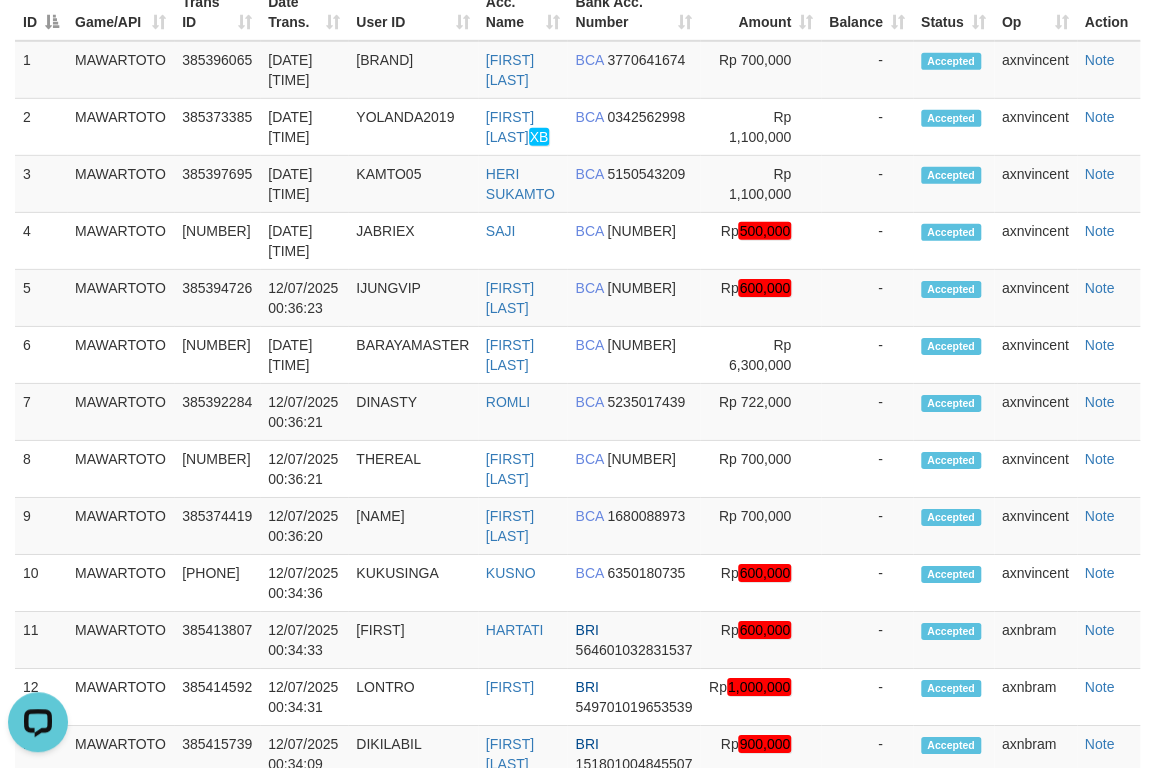 type 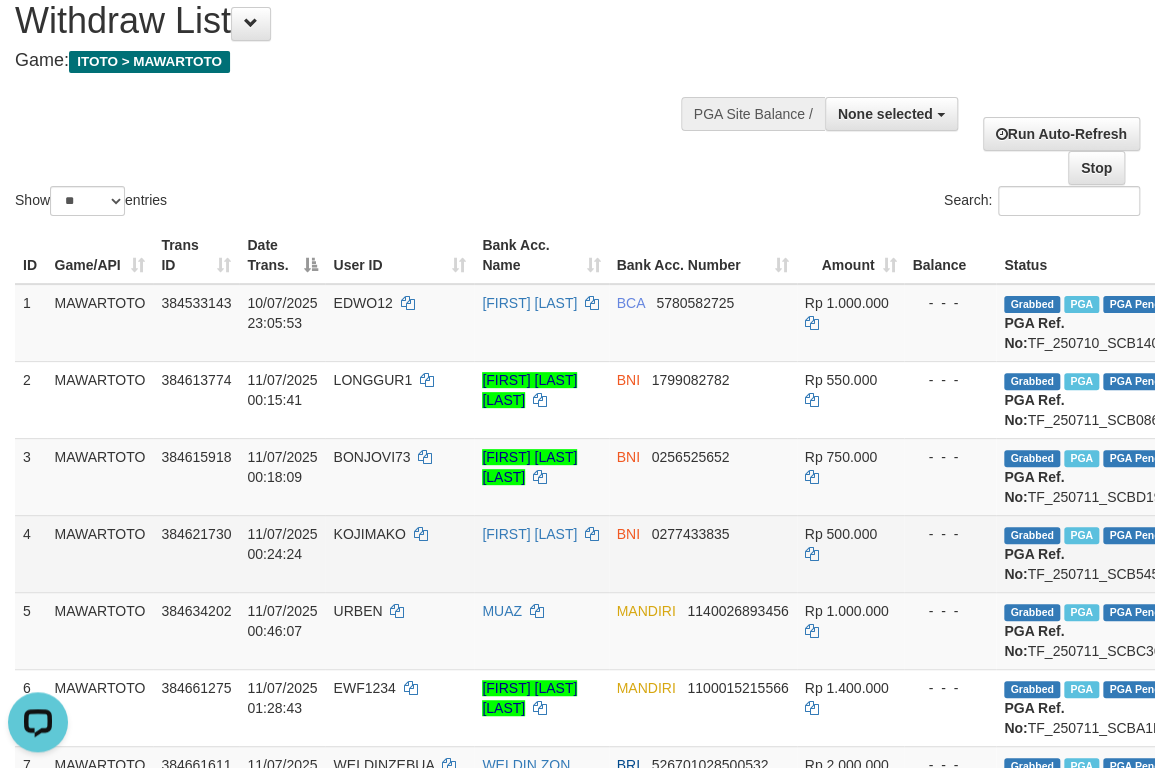 scroll, scrollTop: 142, scrollLeft: 0, axis: vertical 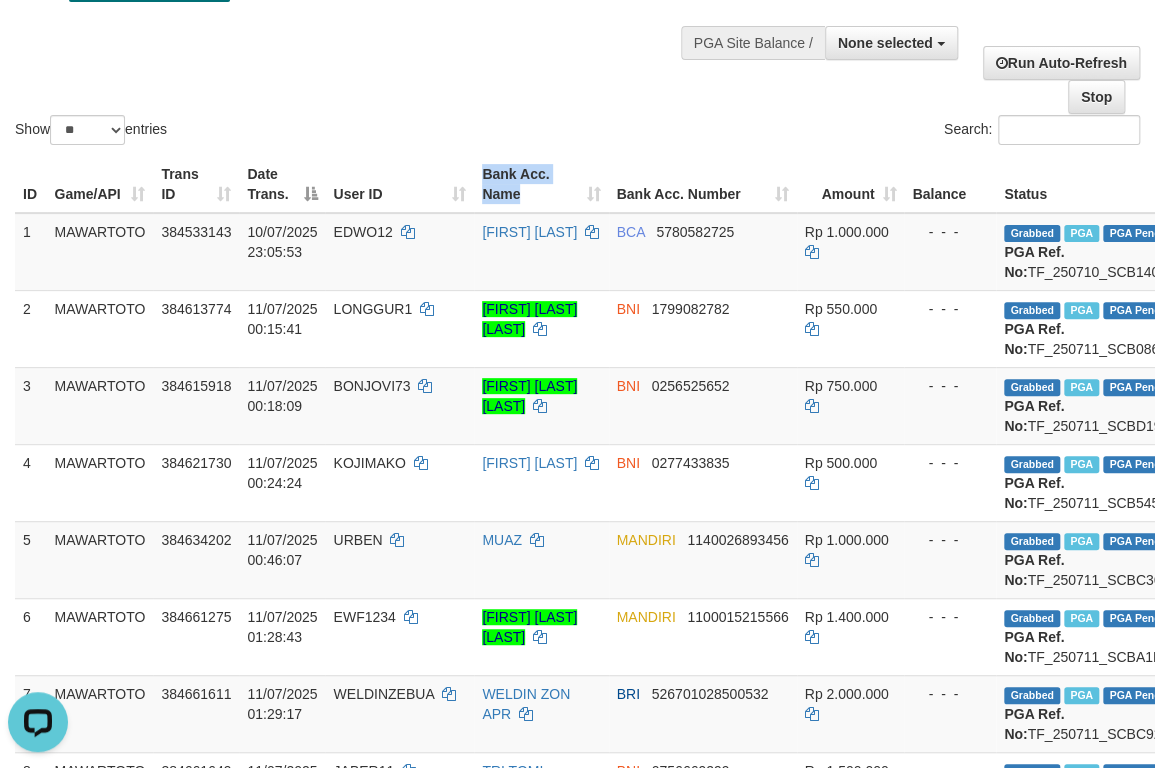 click on "Bank Acc. Number" at bounding box center (703, 184) 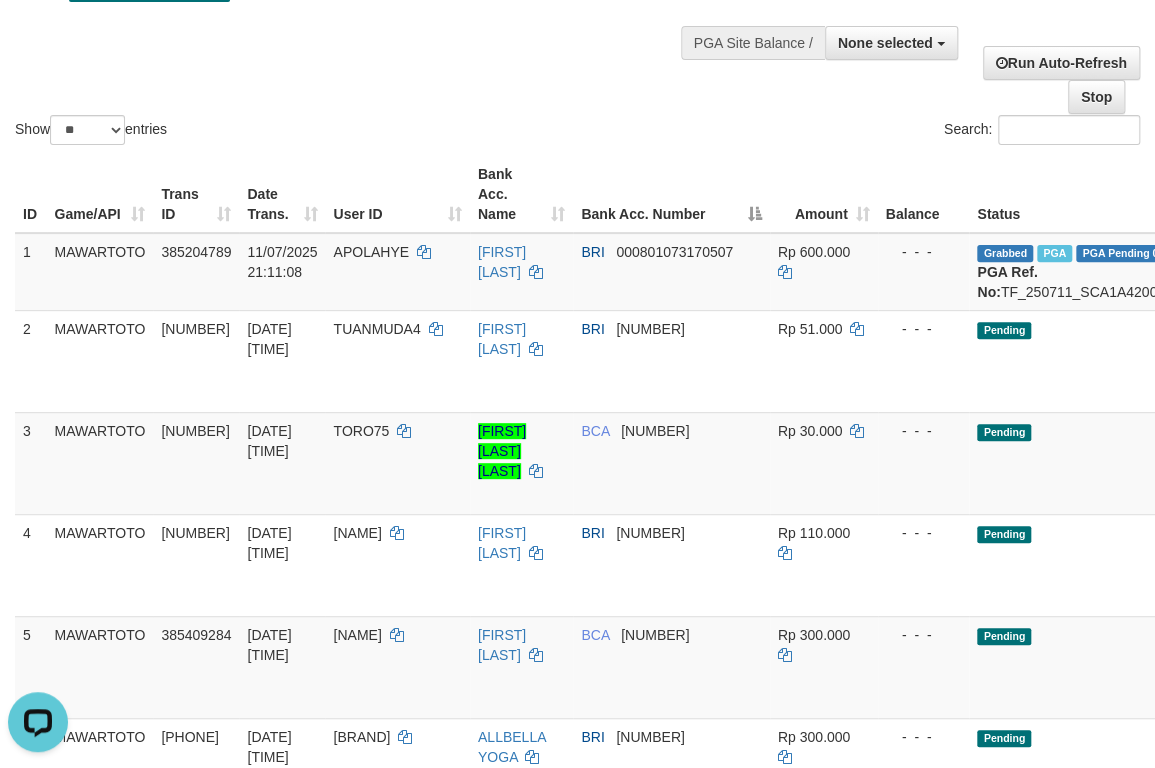 click on "ID Game/API Trans ID Date Trans. User ID Bank Acc. Name Bank Acc. Number Amount Balance Status Op Action
1 MAWARTOTO 385204789 11/07/2025 21:11:08 APOLAHYE    ALVIN MIRANDA    BRI     000801073170507 Rp 600.000    -  -  - Grabbed   PGA   PGA Pending 000 {"status":"000","data":{"unique_id":"710-385204789-20250711","reference_no":"TF_250711_SCA1A4200369714IBXTG","amount":"600000.00","fee":"0.00","merchant_surcharge_rate":"0.00","charge_to":"MERC","payout_amount":"600000.00","disbursement_status":0,"disbursement_description":"ON PROCESS","created_at":"2025-07-11 21:15:14","executed_at":"2025-07-11 21:15:14","bank":{"code":"002","name":"BANK RAKYAT INDONESIA","account_number":"000801073170507","account_name":"ALVIN MIRANDA"},"note":"axnbram","merchant_balance":{"balance_effective":16480191212,"balance_pending":12510935331,"balance_disbursement":1629557001,"balance_collection":386445606518}}} PGA Ref. No:  TF_250711_SCA1A4200369714IBXTG  Vendor: Java AUTOWD-BOT-PGA Reject ·    2" at bounding box center [577, 1369] 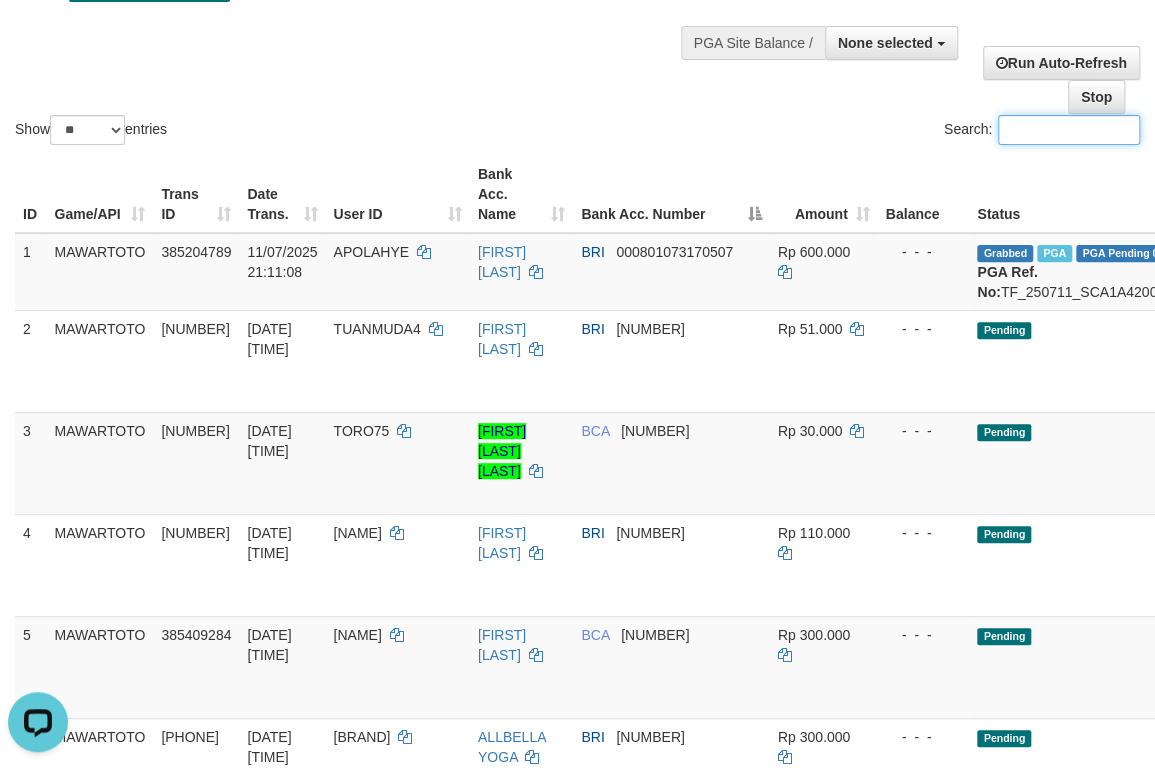 click on "Search:" at bounding box center (1069, 130) 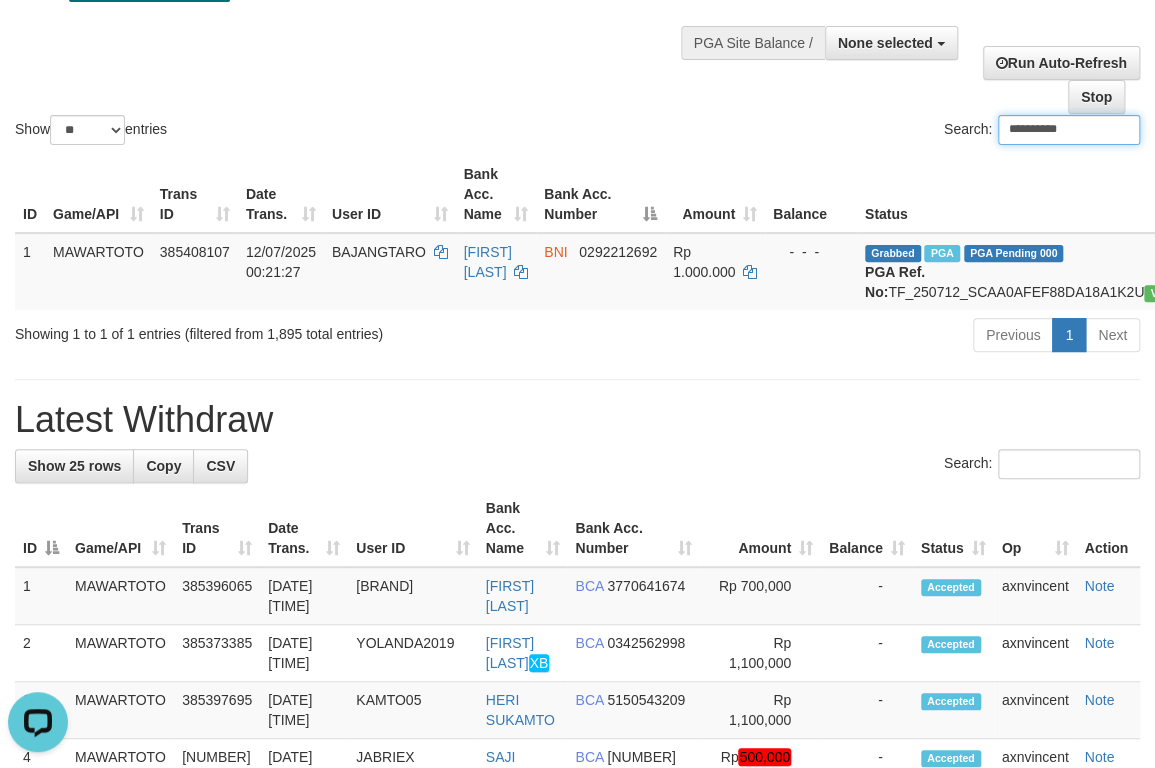 type 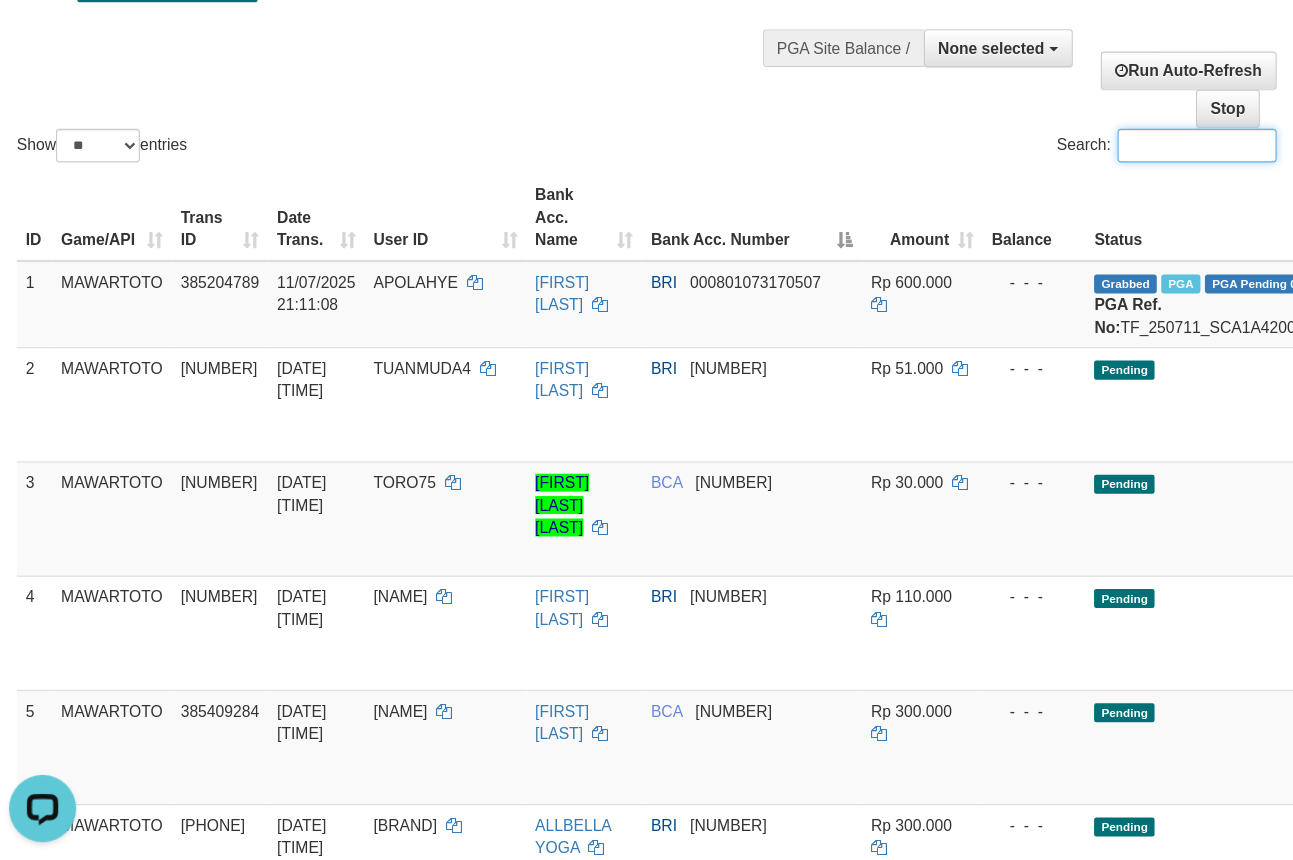 scroll, scrollTop: 143, scrollLeft: 0, axis: vertical 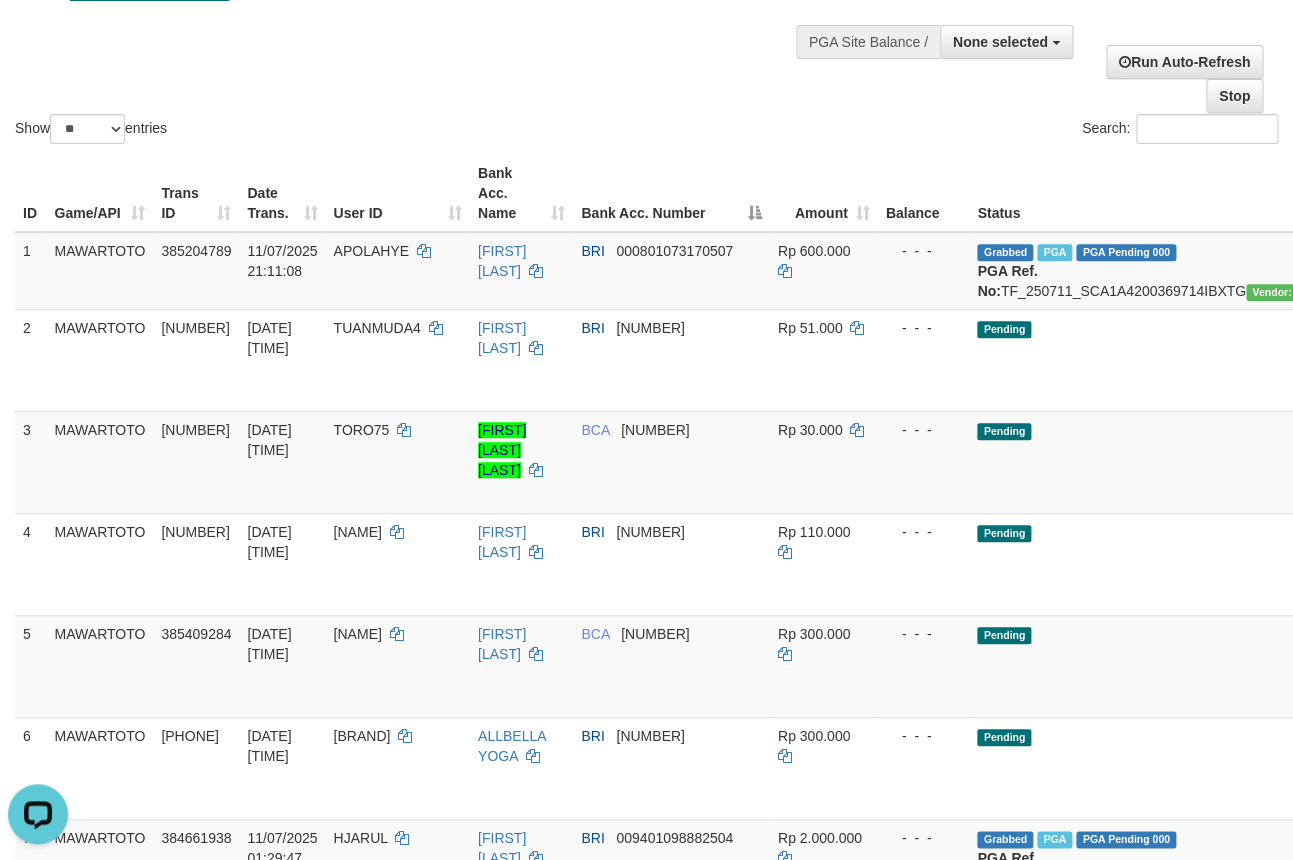 click on "Search:" at bounding box center (970, 131) 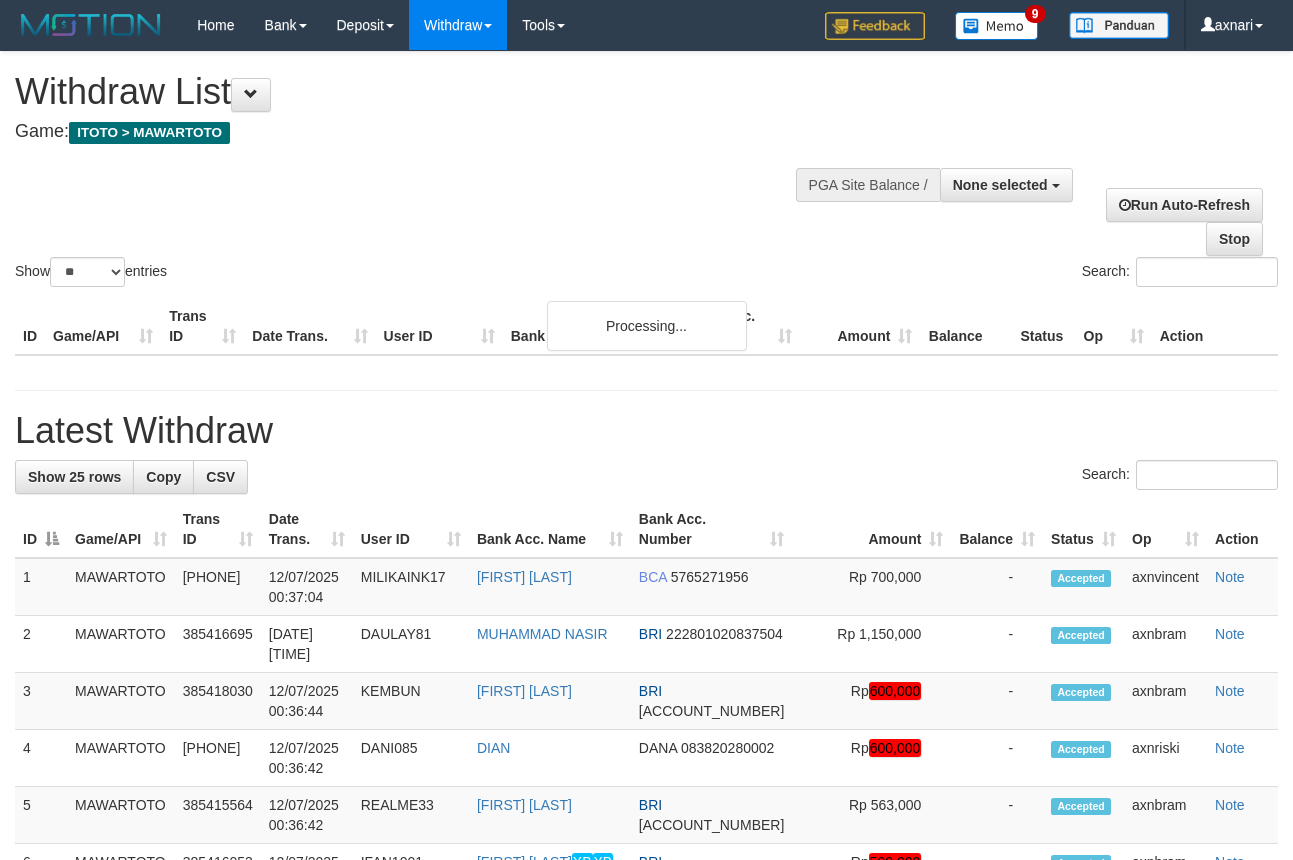 select 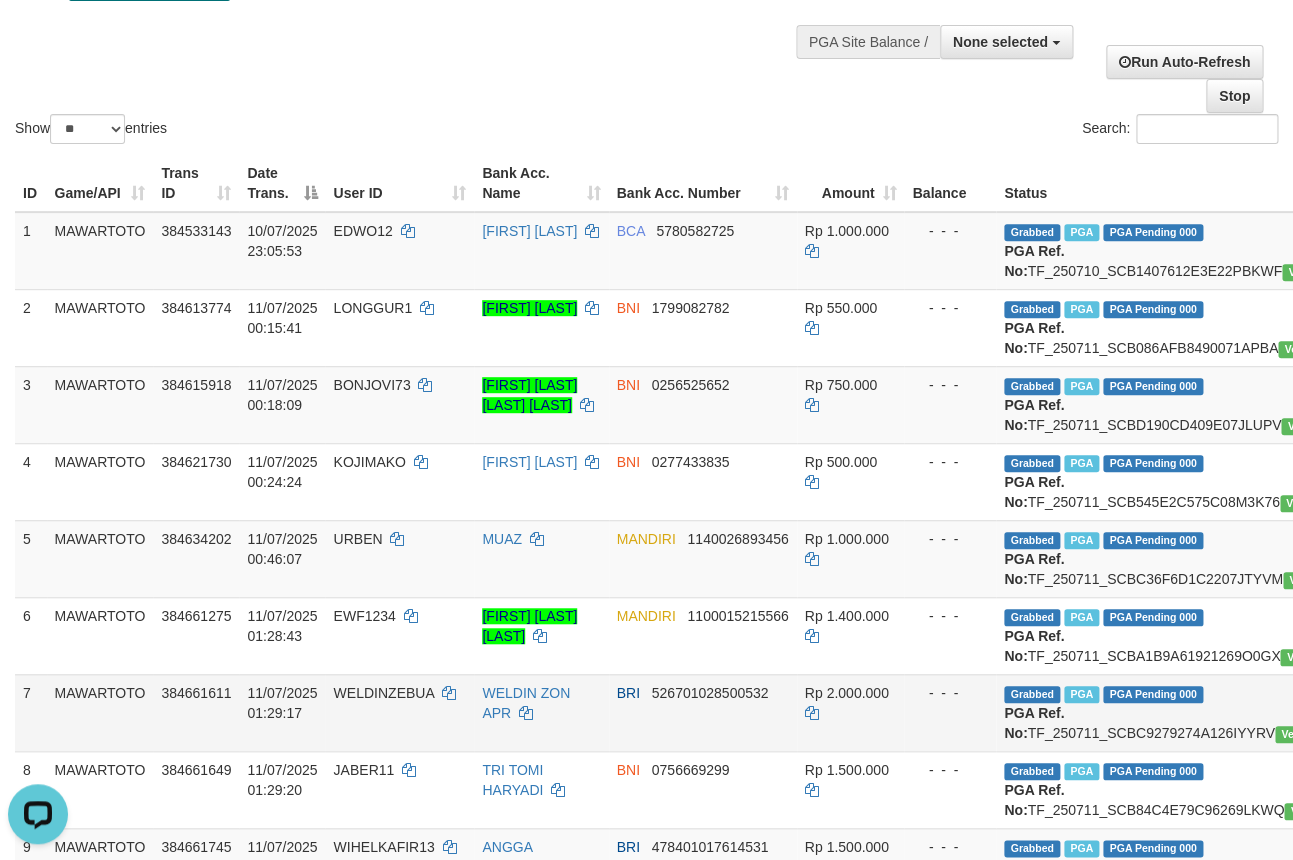 scroll, scrollTop: 0, scrollLeft: 0, axis: both 